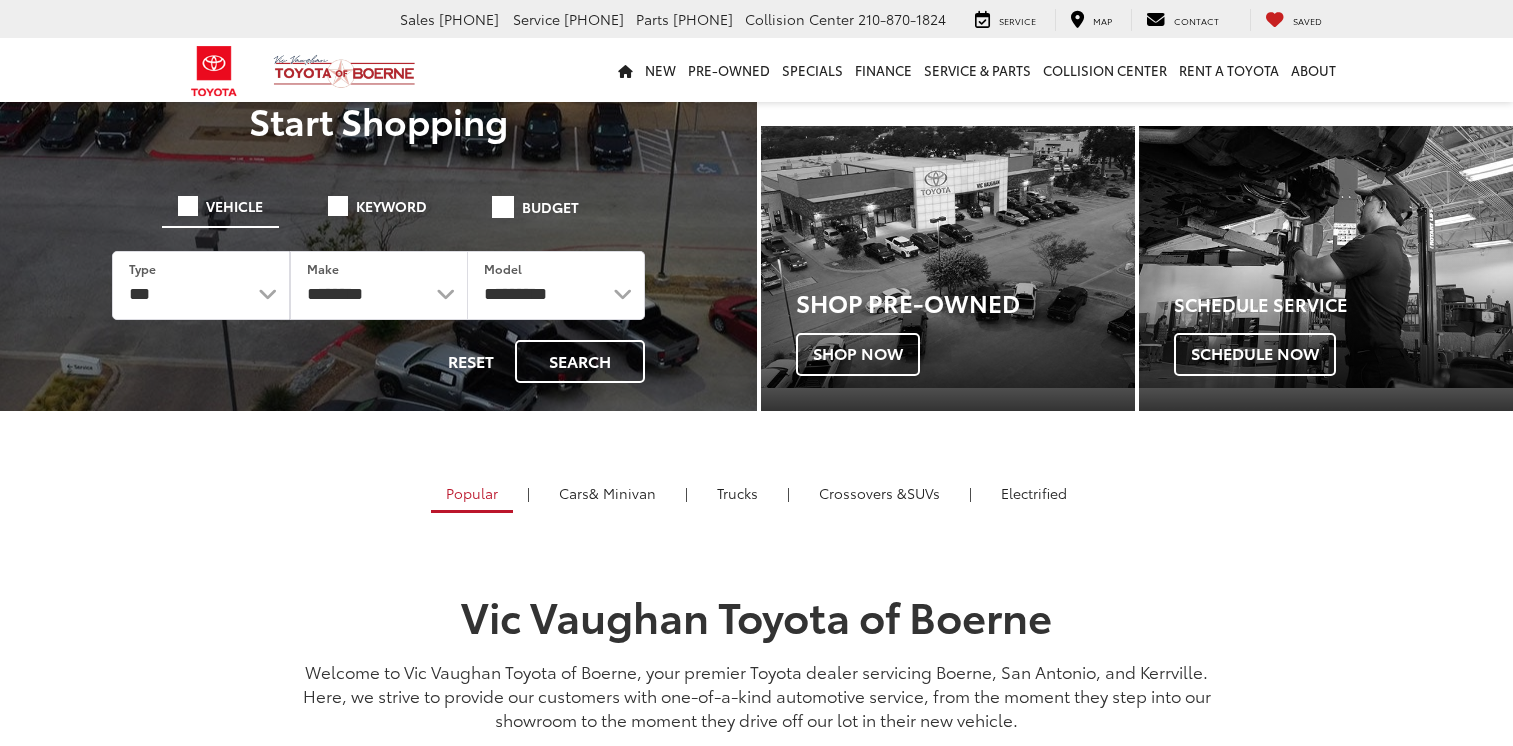 scroll, scrollTop: 0, scrollLeft: 0, axis: both 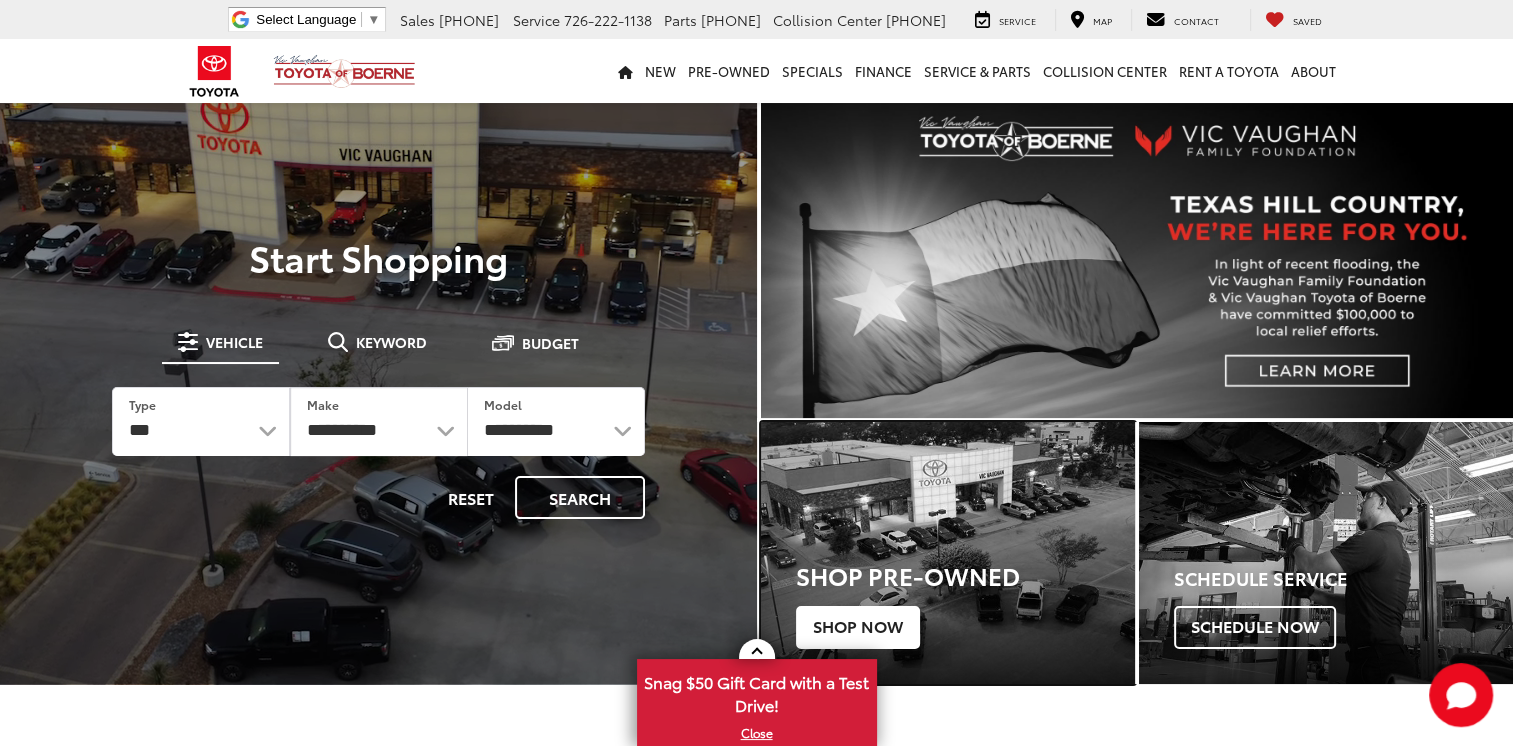 click on "Shop Now" at bounding box center [858, 627] 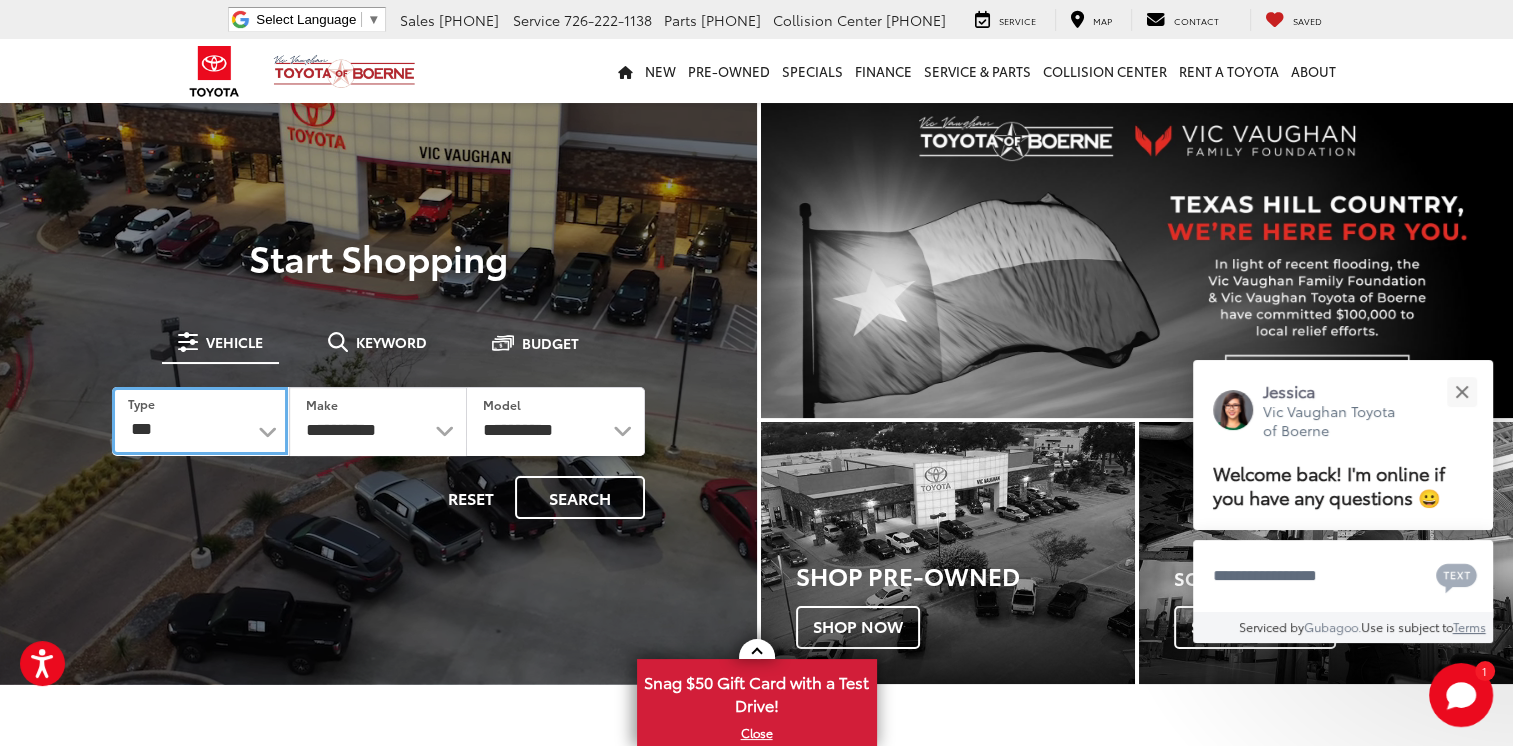 click on "***
***
****
*********" at bounding box center (200, 420) 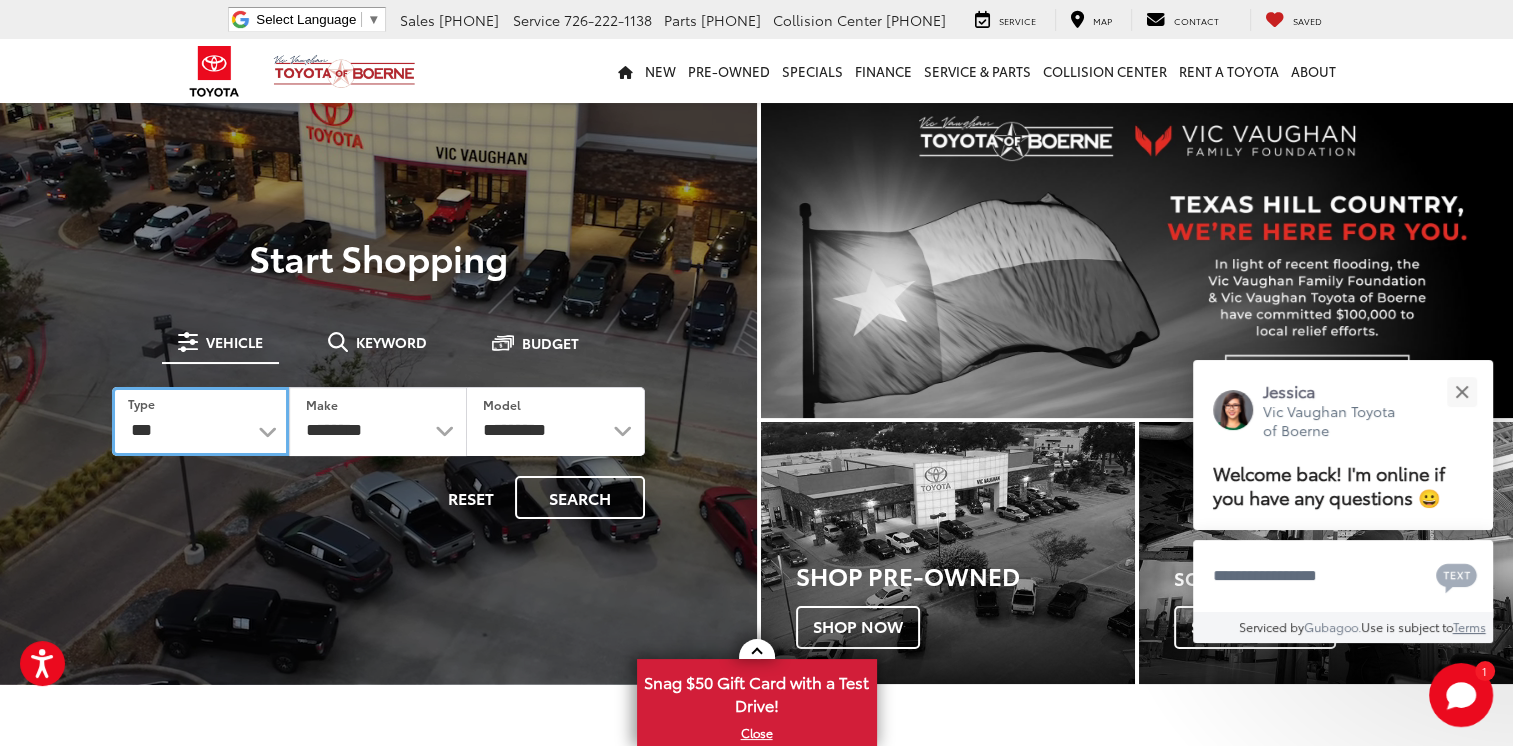 select on "********" 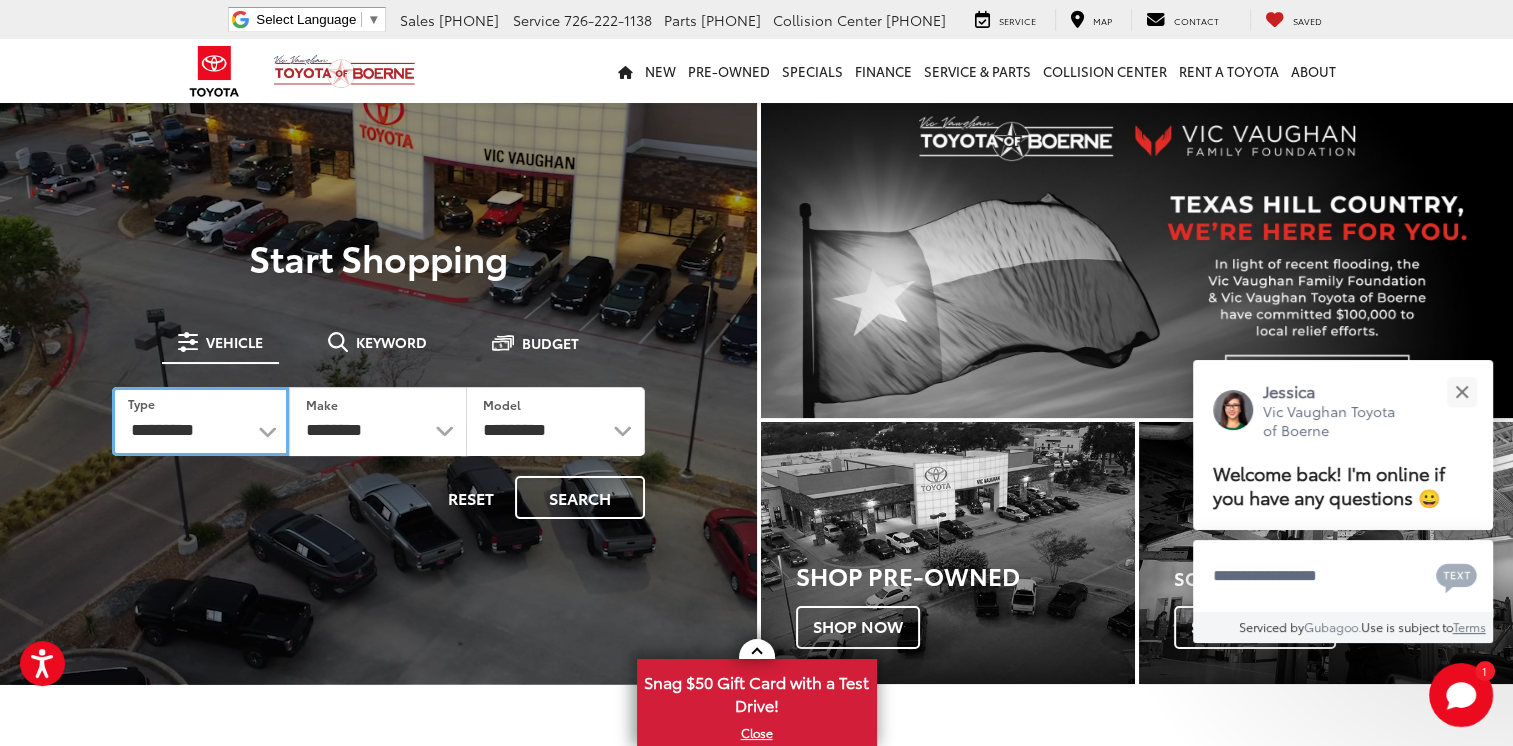 click on "***
***
****
*********" at bounding box center (200, 421) 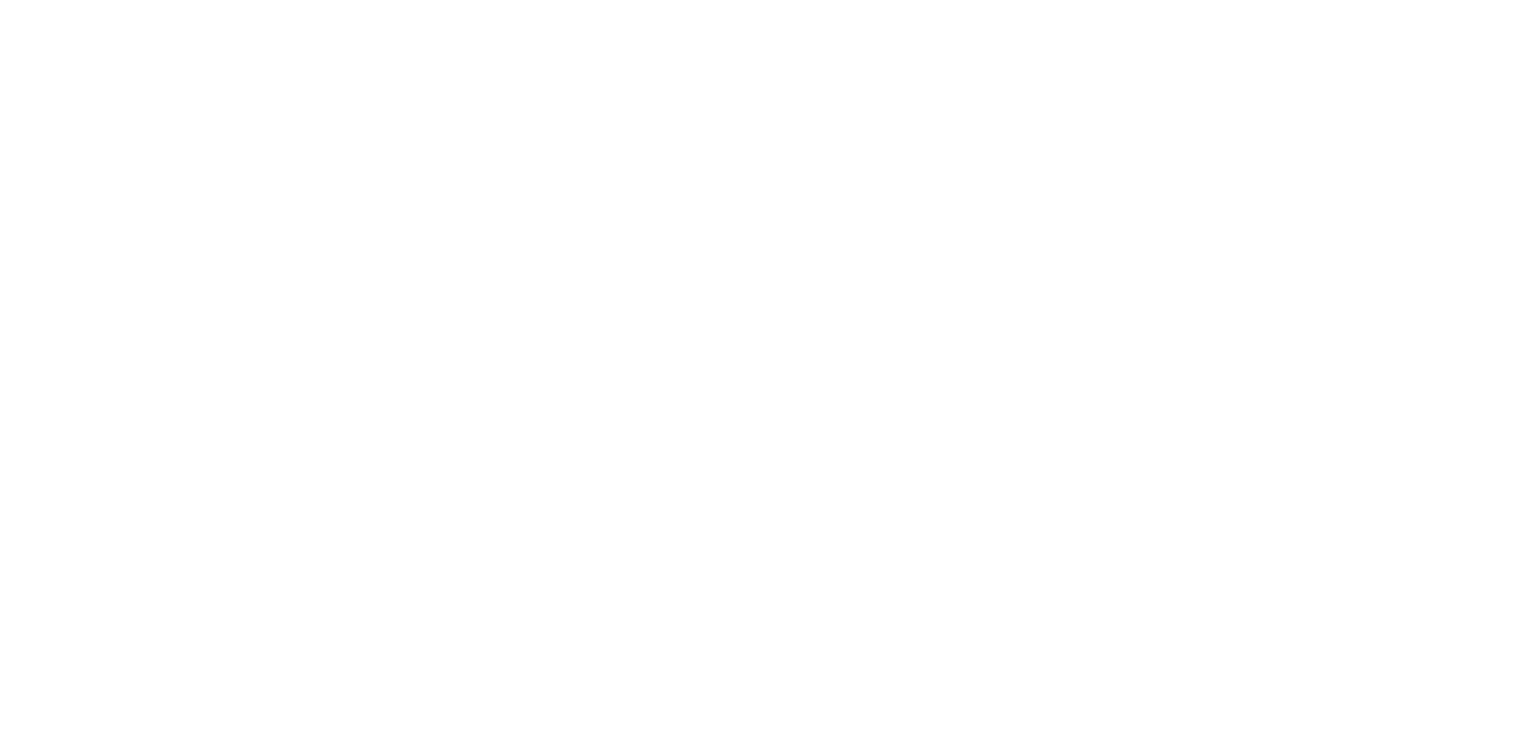 scroll, scrollTop: 0, scrollLeft: 0, axis: both 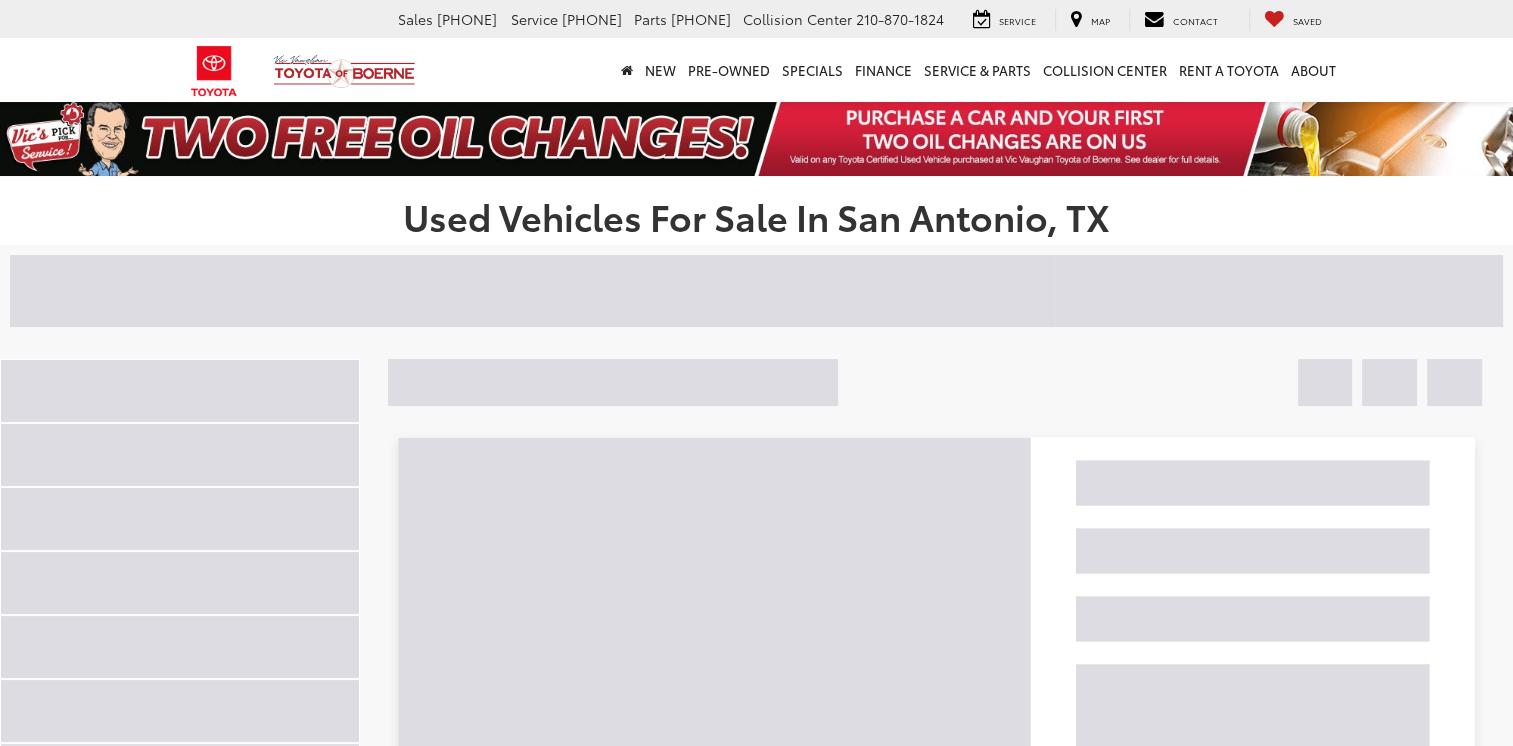click on "Pre-Owned vehicle pricing includes all offers and incentives. Tax, Title, Tags, Any Dealer Installed Accessories and doc fee of $225.00 not included in vehicle prices shown and must be paid by the purchaser. While great effort is made to ensure the accuracy of the information on this site, errors do occur so please verify information with a customer service rep. This is easily done by calling us at 210-764-3147 or by visiting us at the dealership.
Manufacturer’s Rebate subject to residency restrictions. Any customer not meeting the residency restrictions will receive a dealer discount in the same amount of the manufacturer’s rebate.
*TFS Cash Disclaimer: Standard APR rates apply. Not all buyers will qualify. Must finance through TFS.
×
Text me this
Text me a link" at bounding box center [756, 3582] 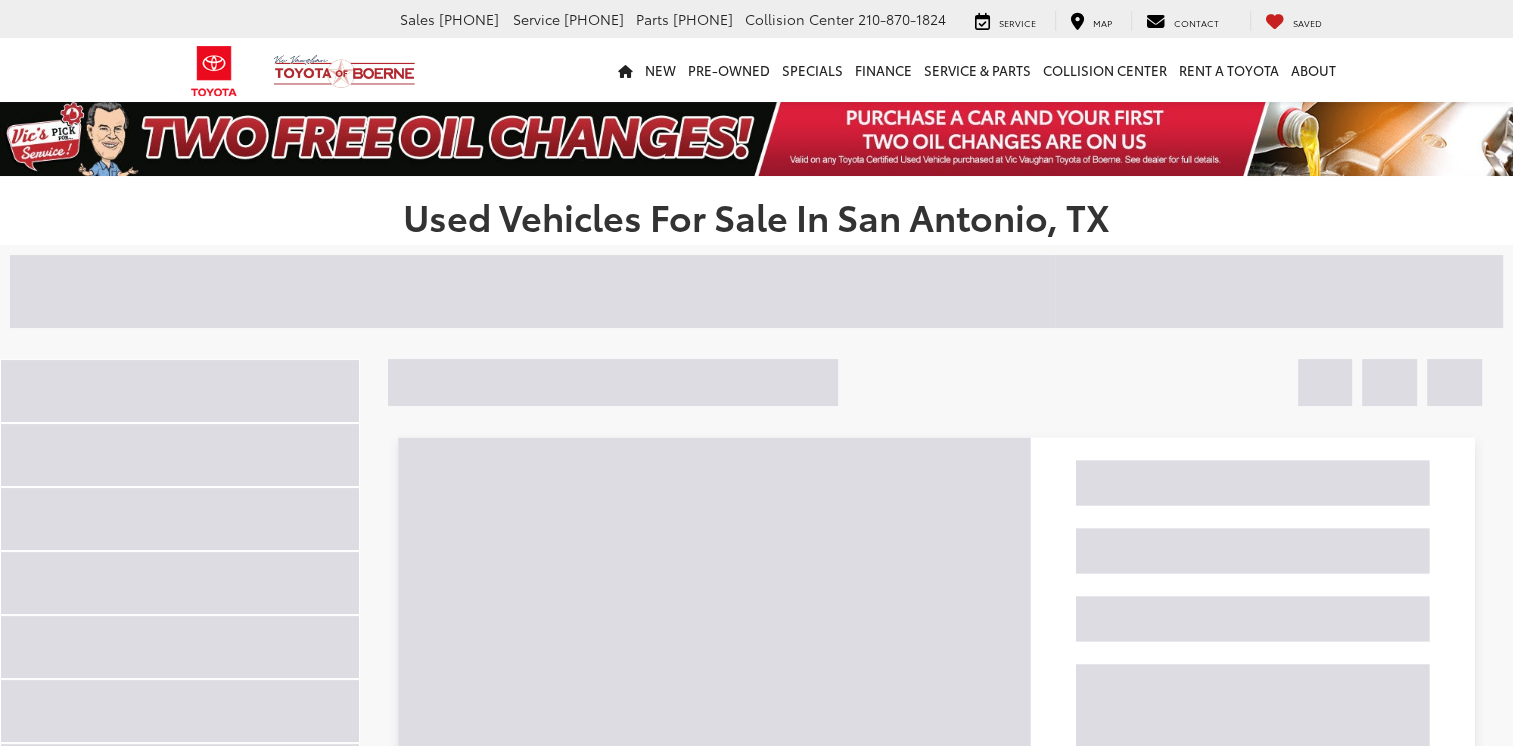 scroll, scrollTop: 0, scrollLeft: 0, axis: both 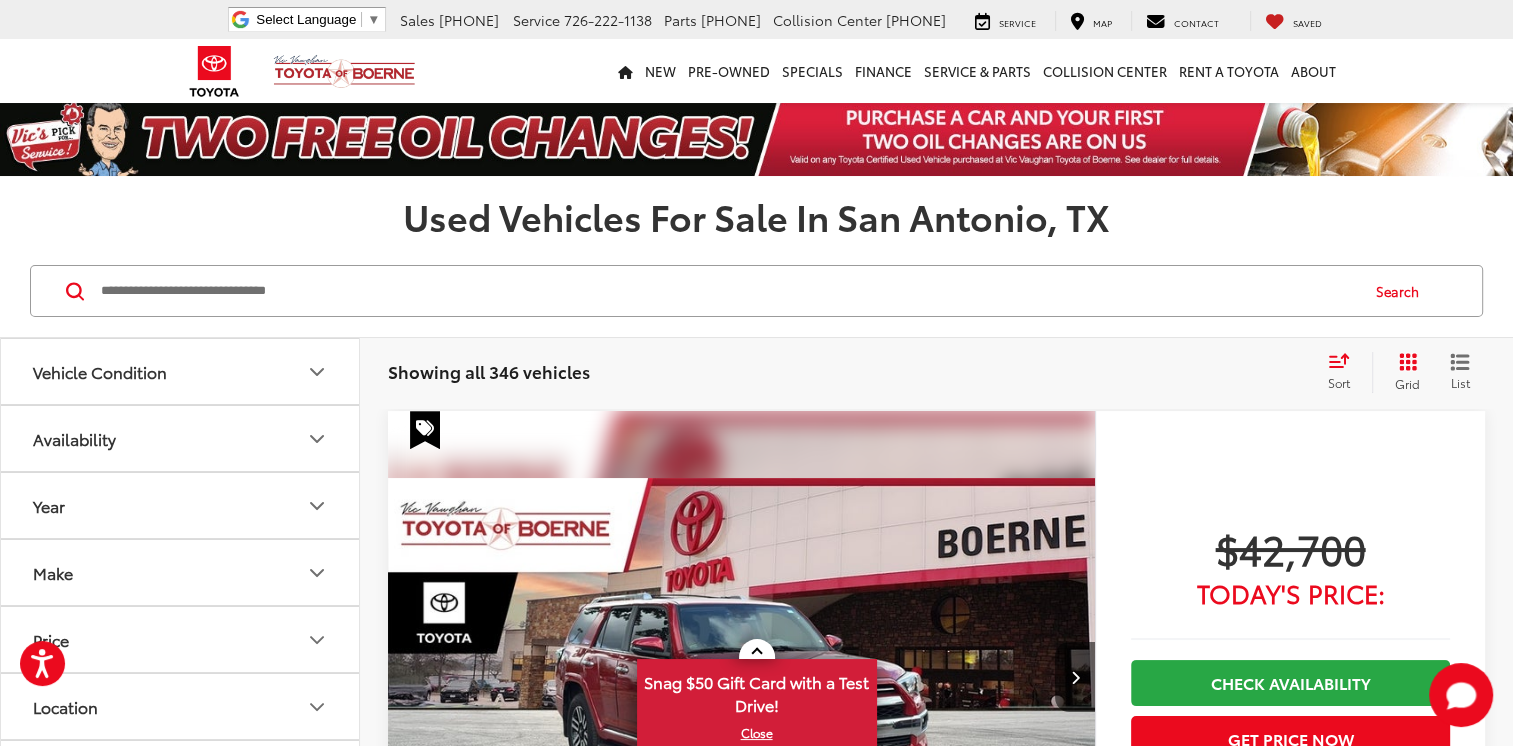 click 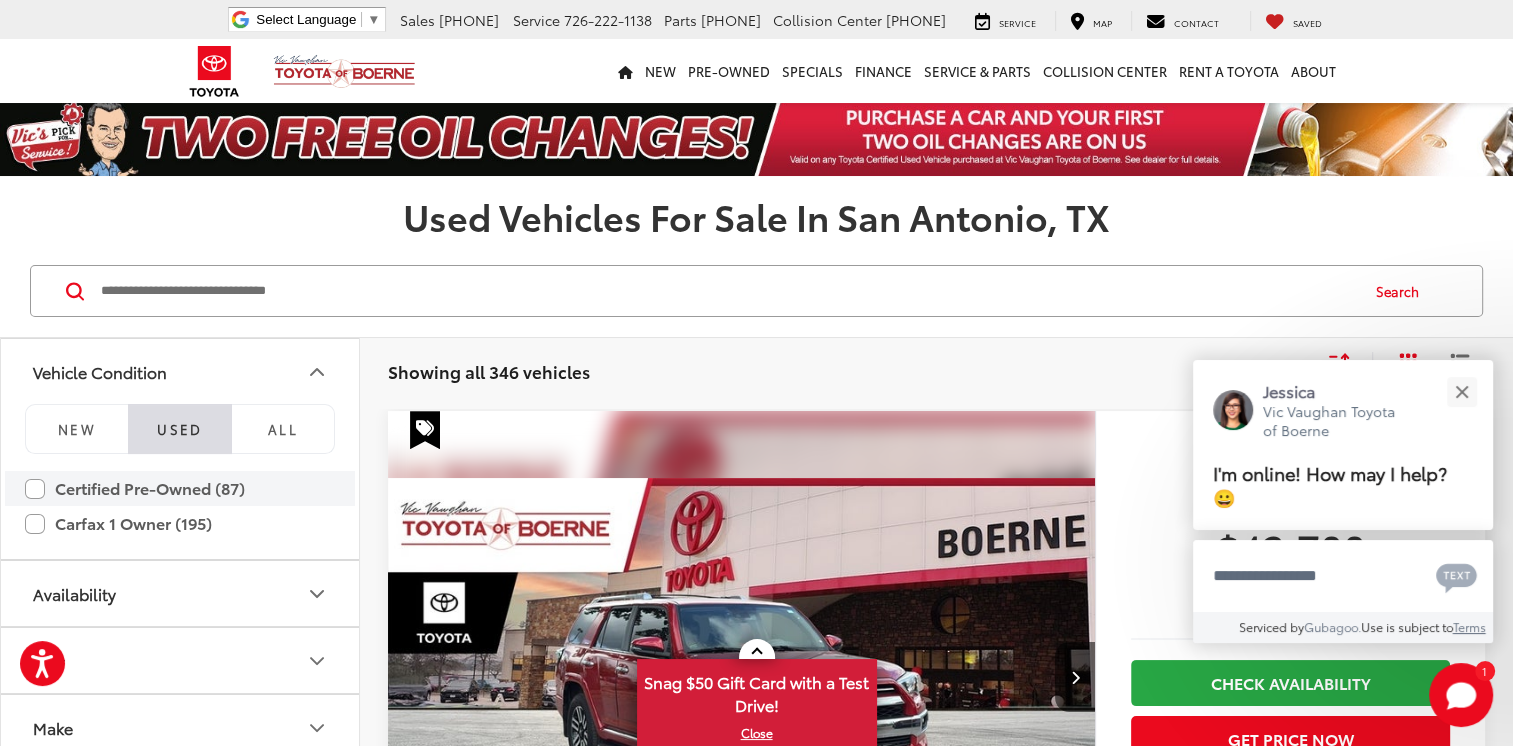 click on "Certified Pre-Owned (87)" at bounding box center (180, 488) 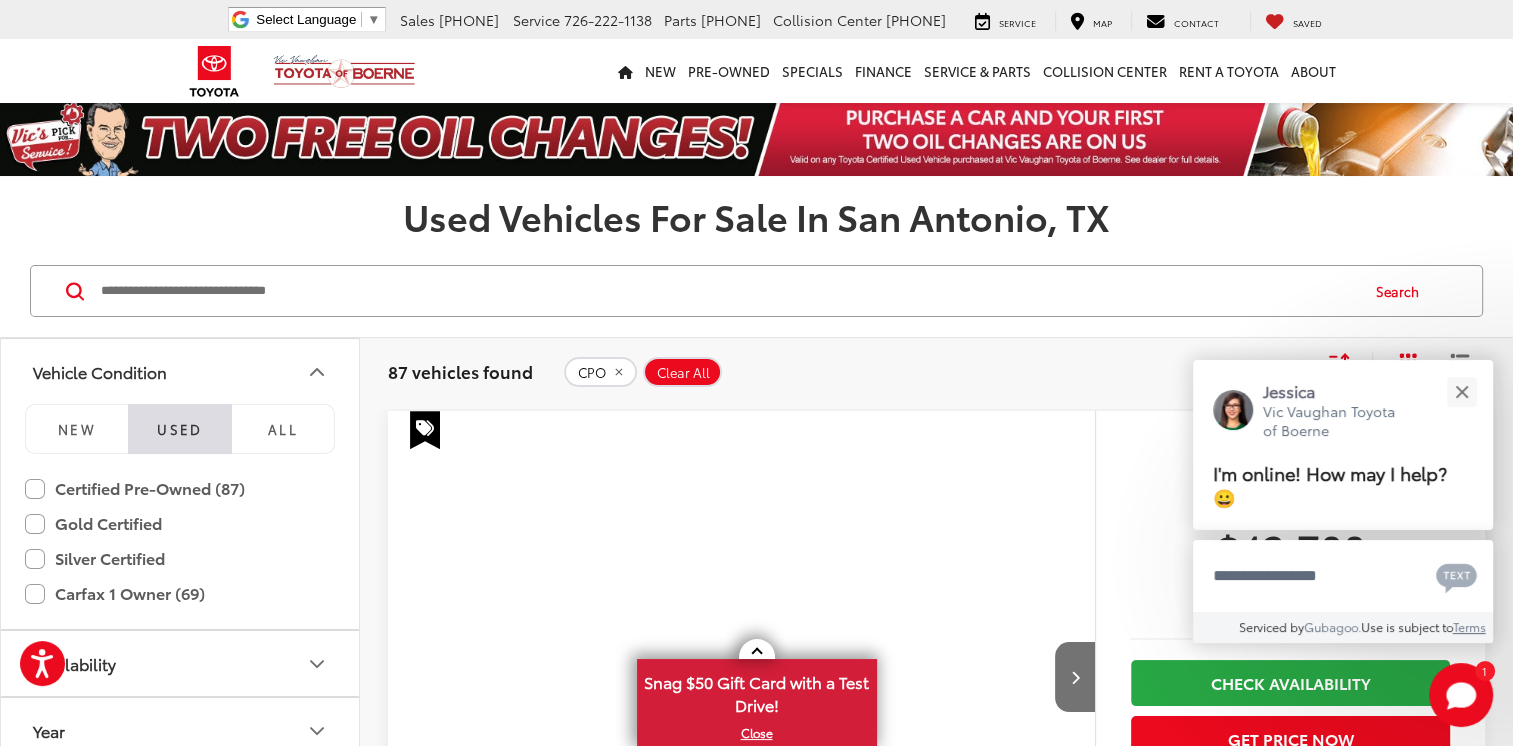 click 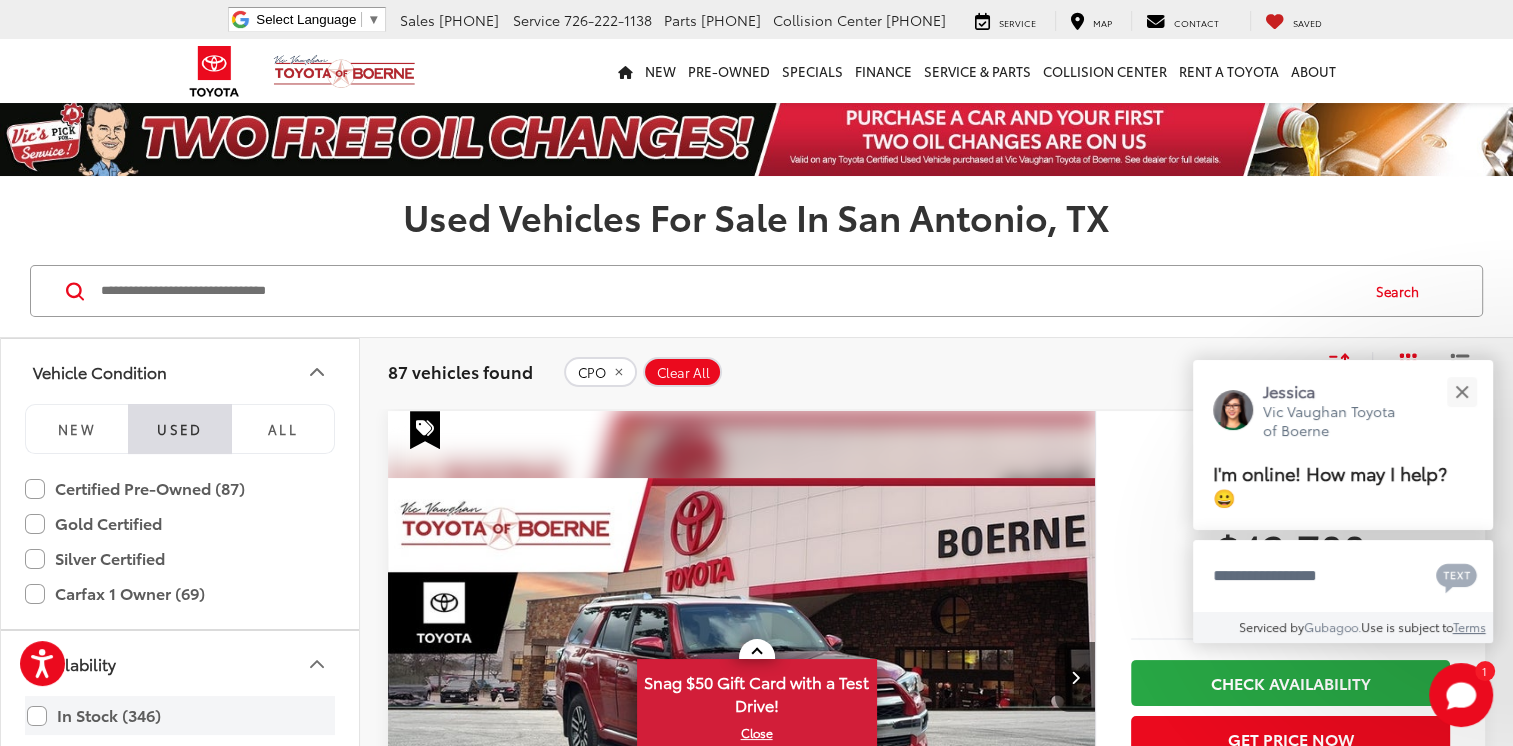 type 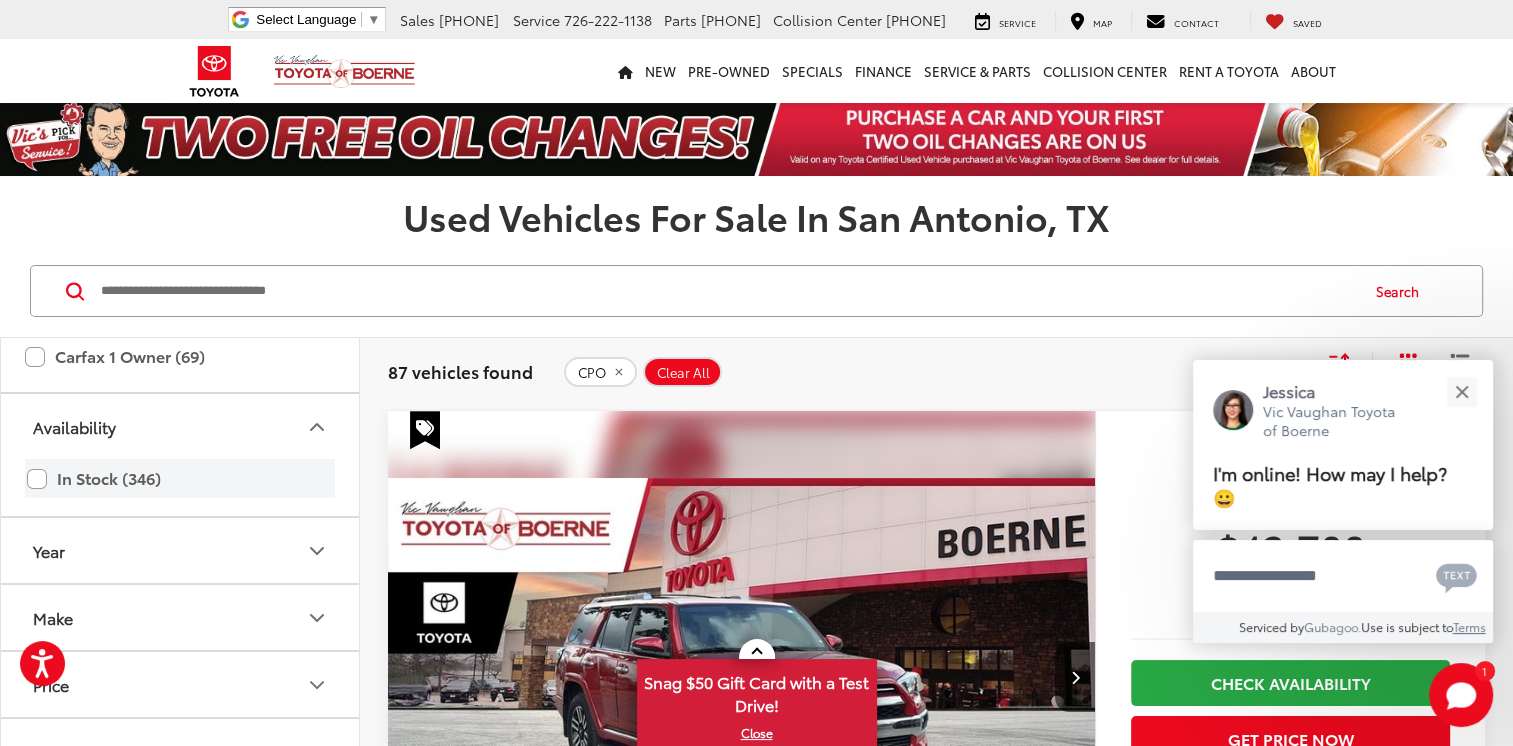 scroll, scrollTop: 240, scrollLeft: 0, axis: vertical 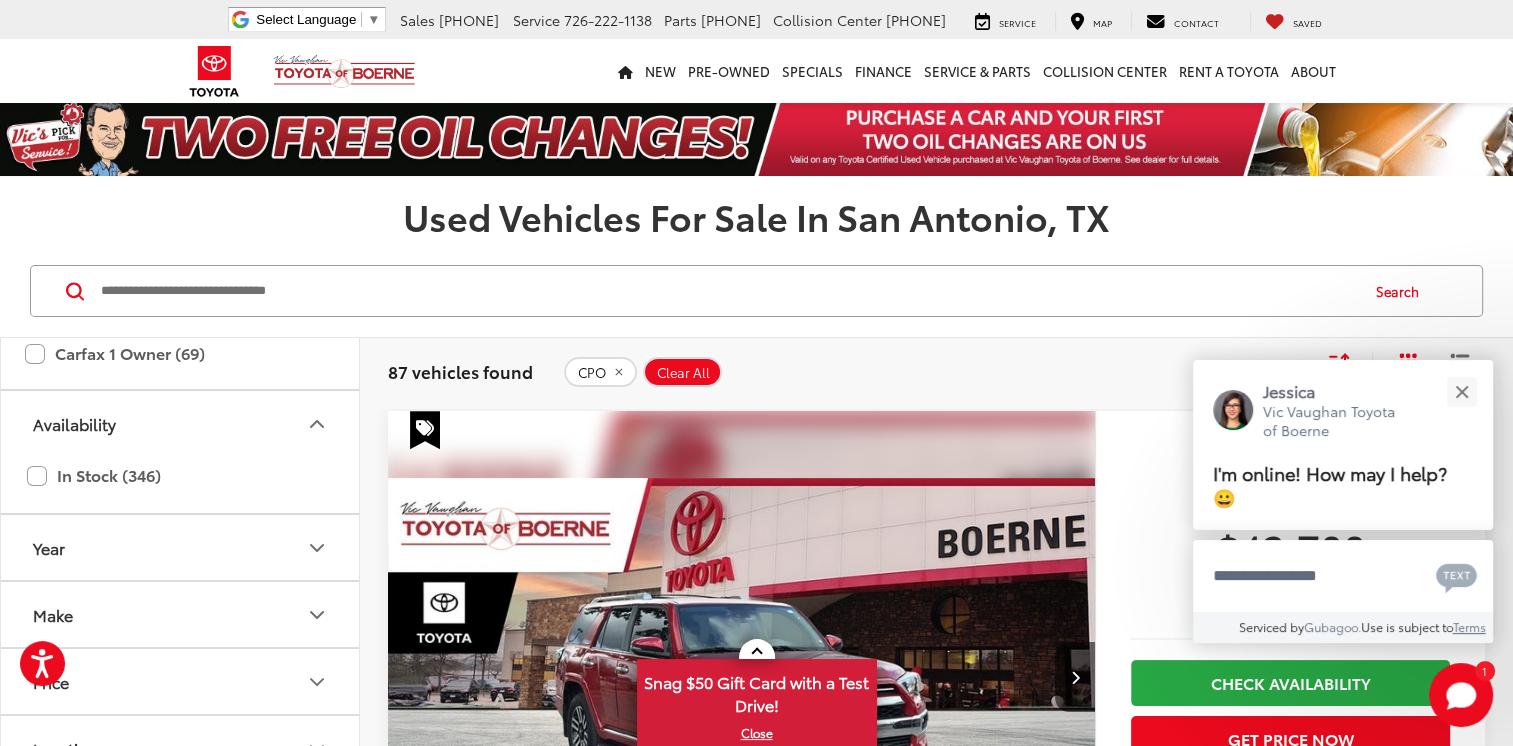 click 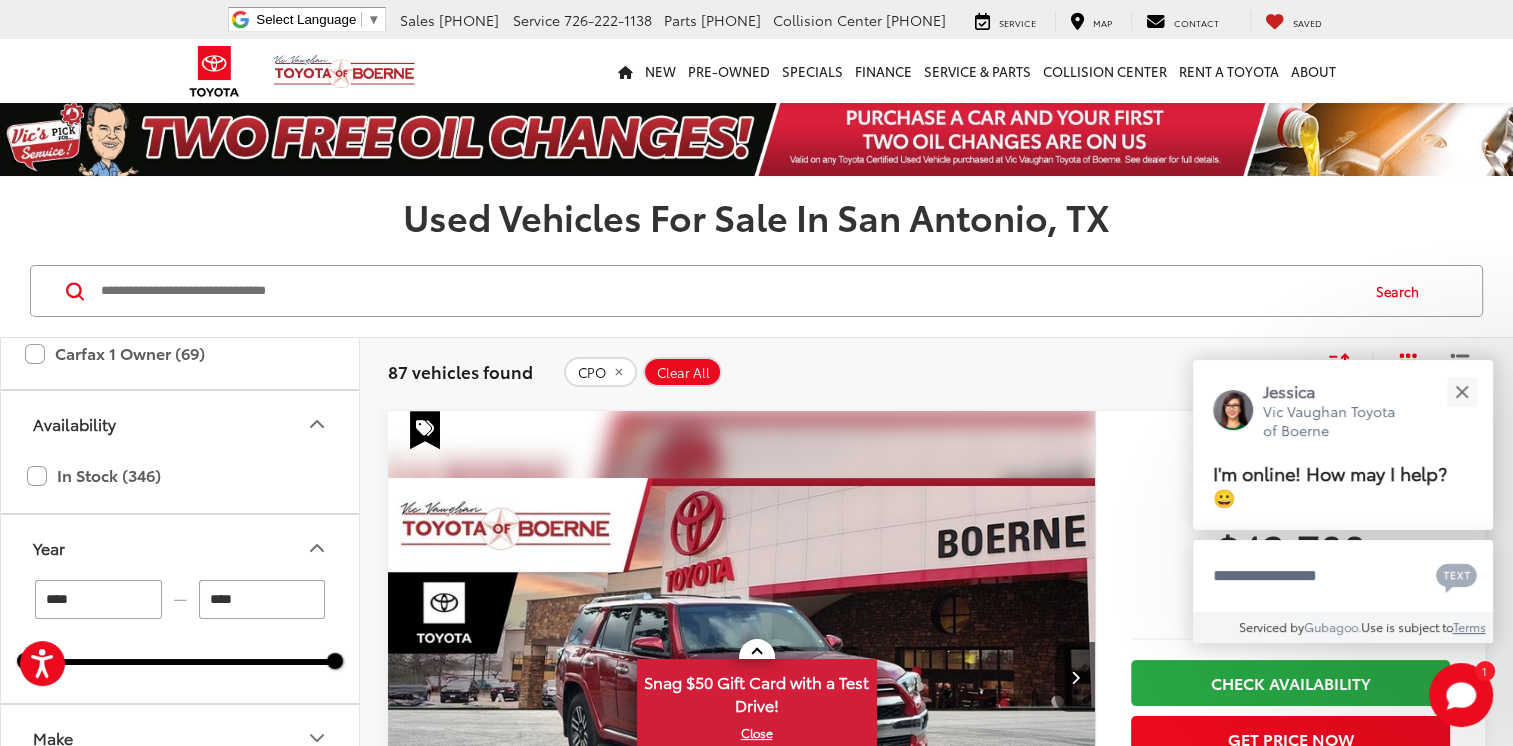 click on "****" at bounding box center (98, 599) 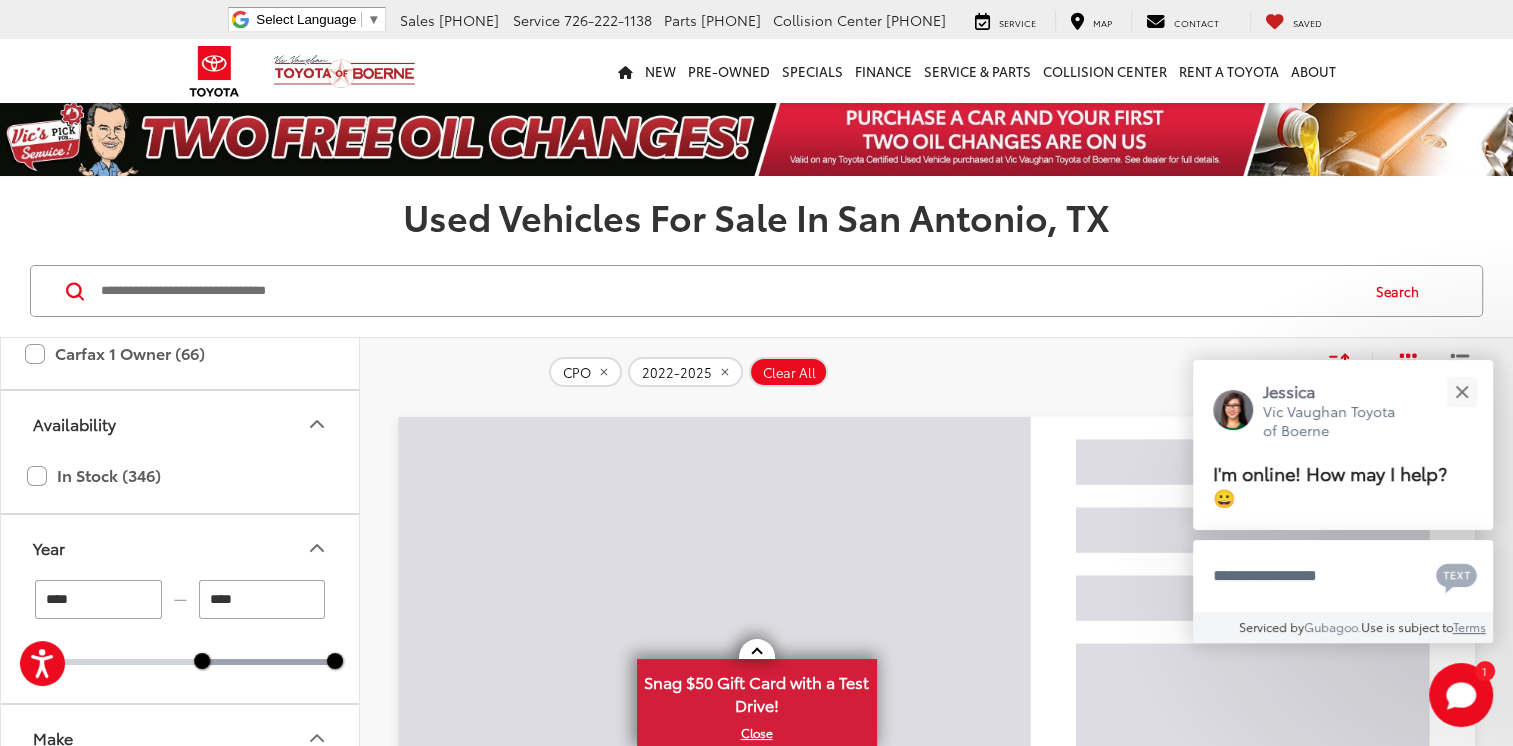 type 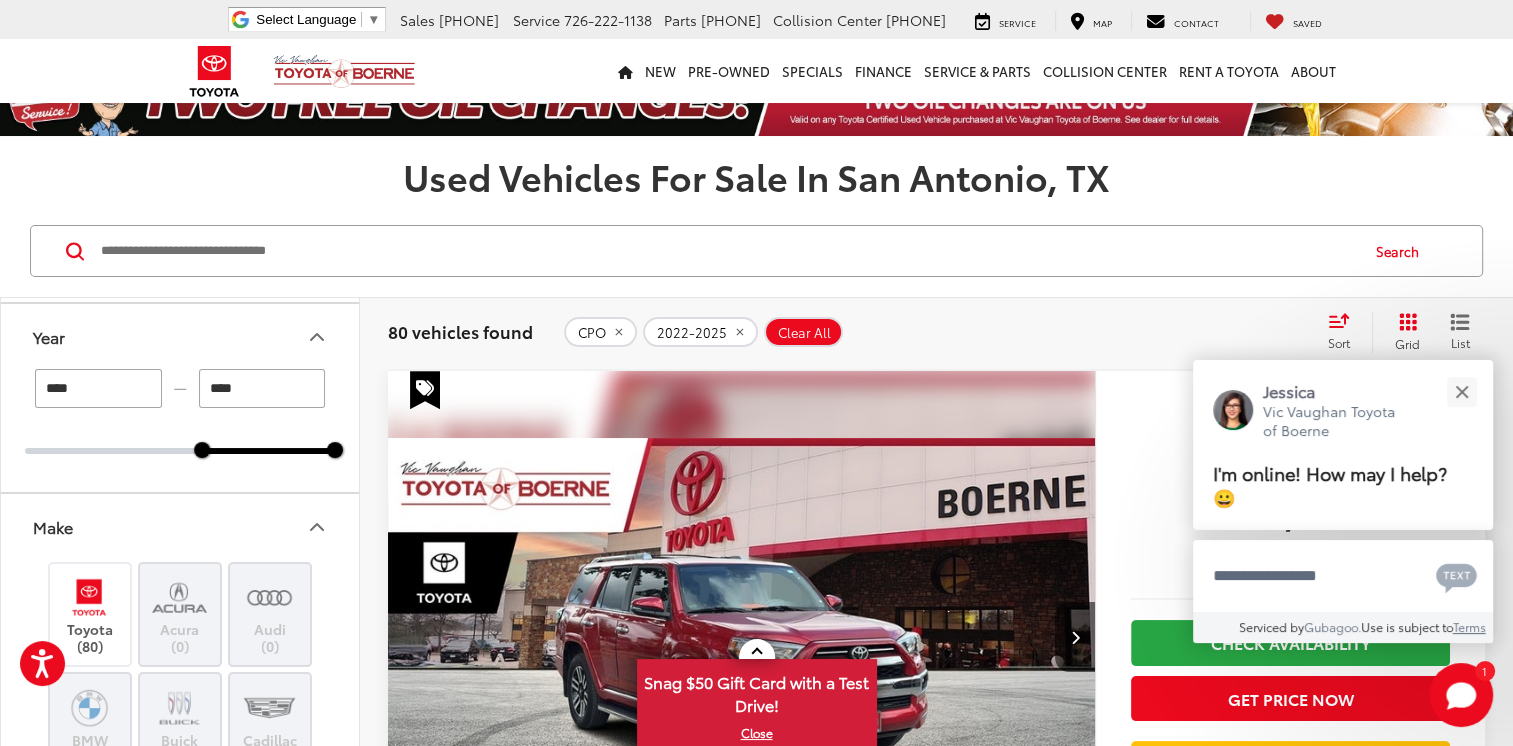 scroll, scrollTop: 440, scrollLeft: 0, axis: vertical 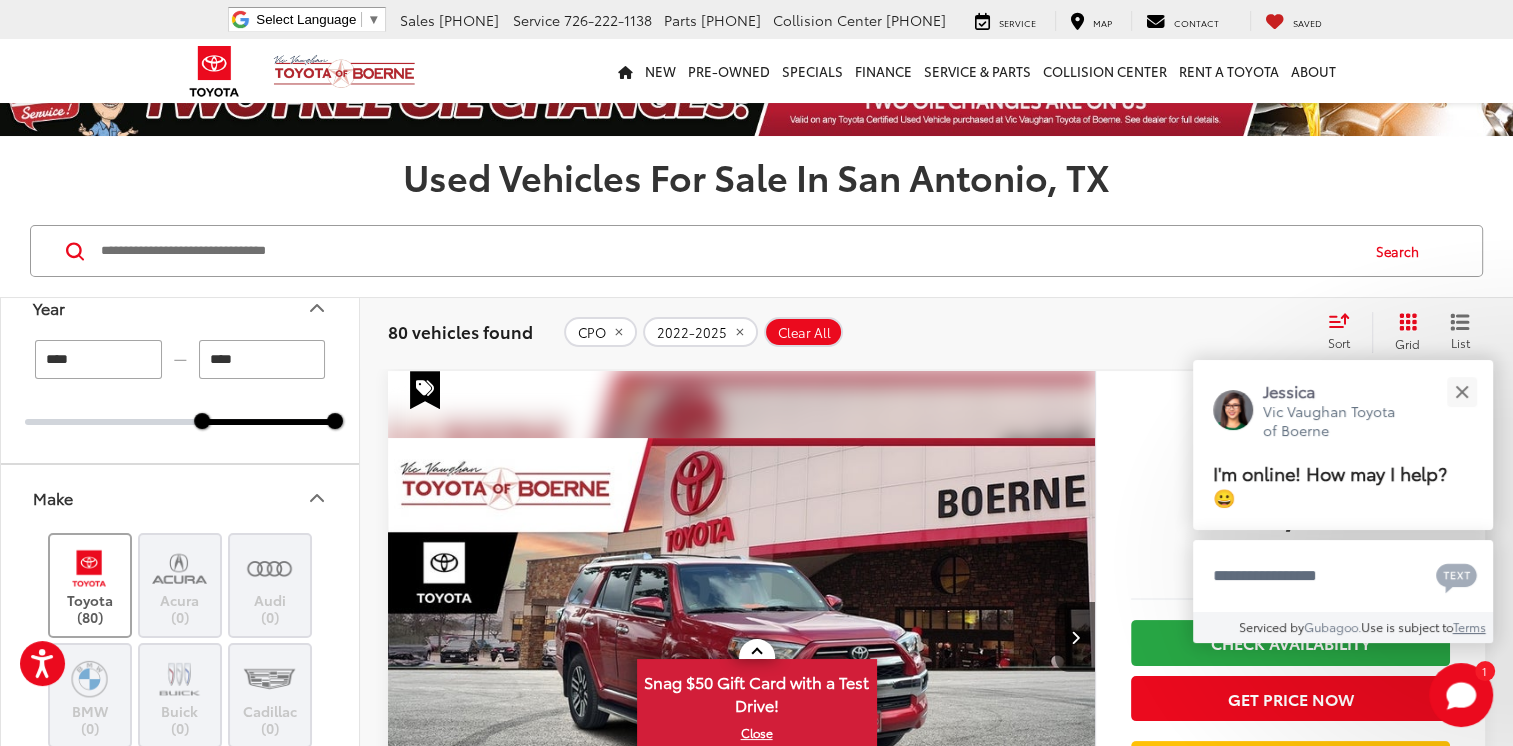 click at bounding box center [89, 568] 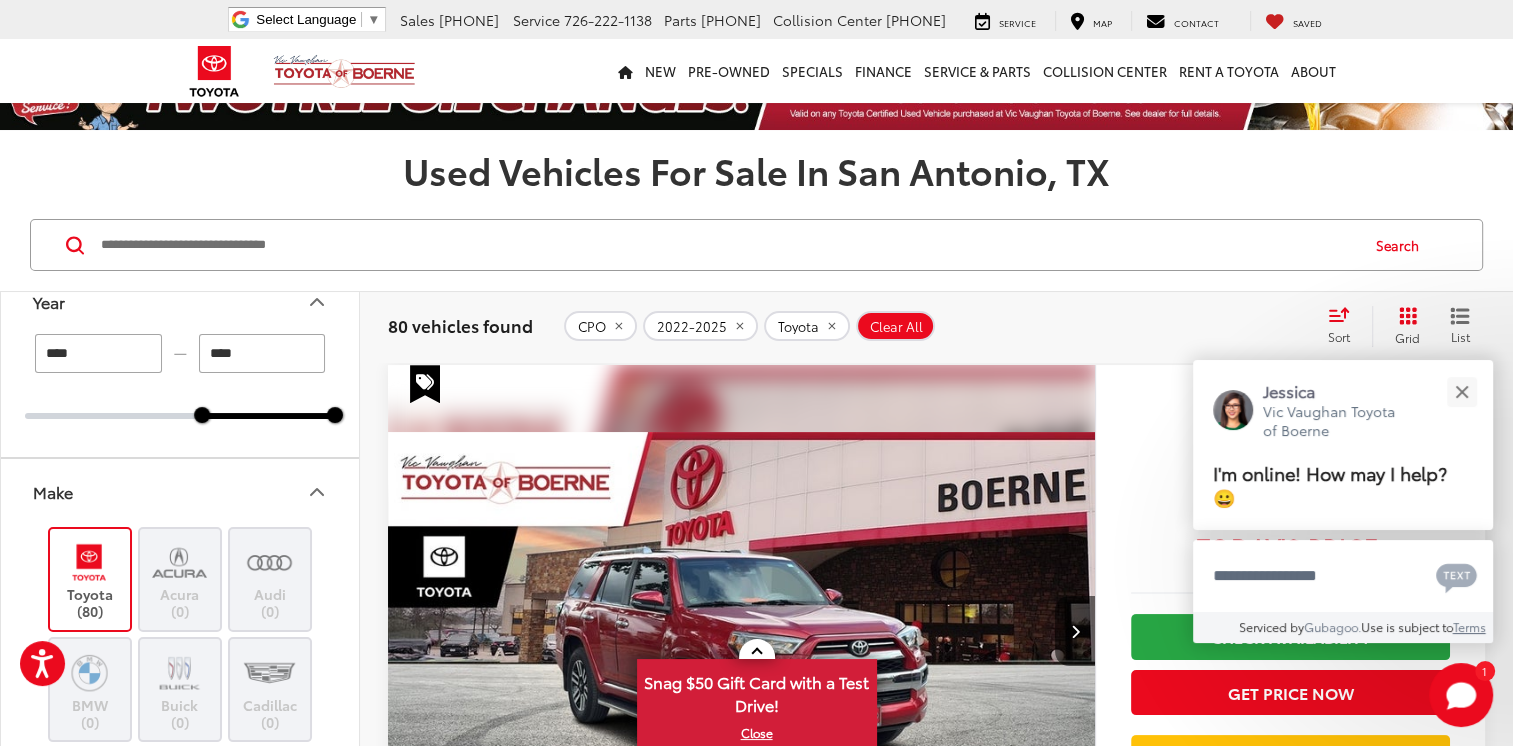 scroll, scrollTop: 80, scrollLeft: 0, axis: vertical 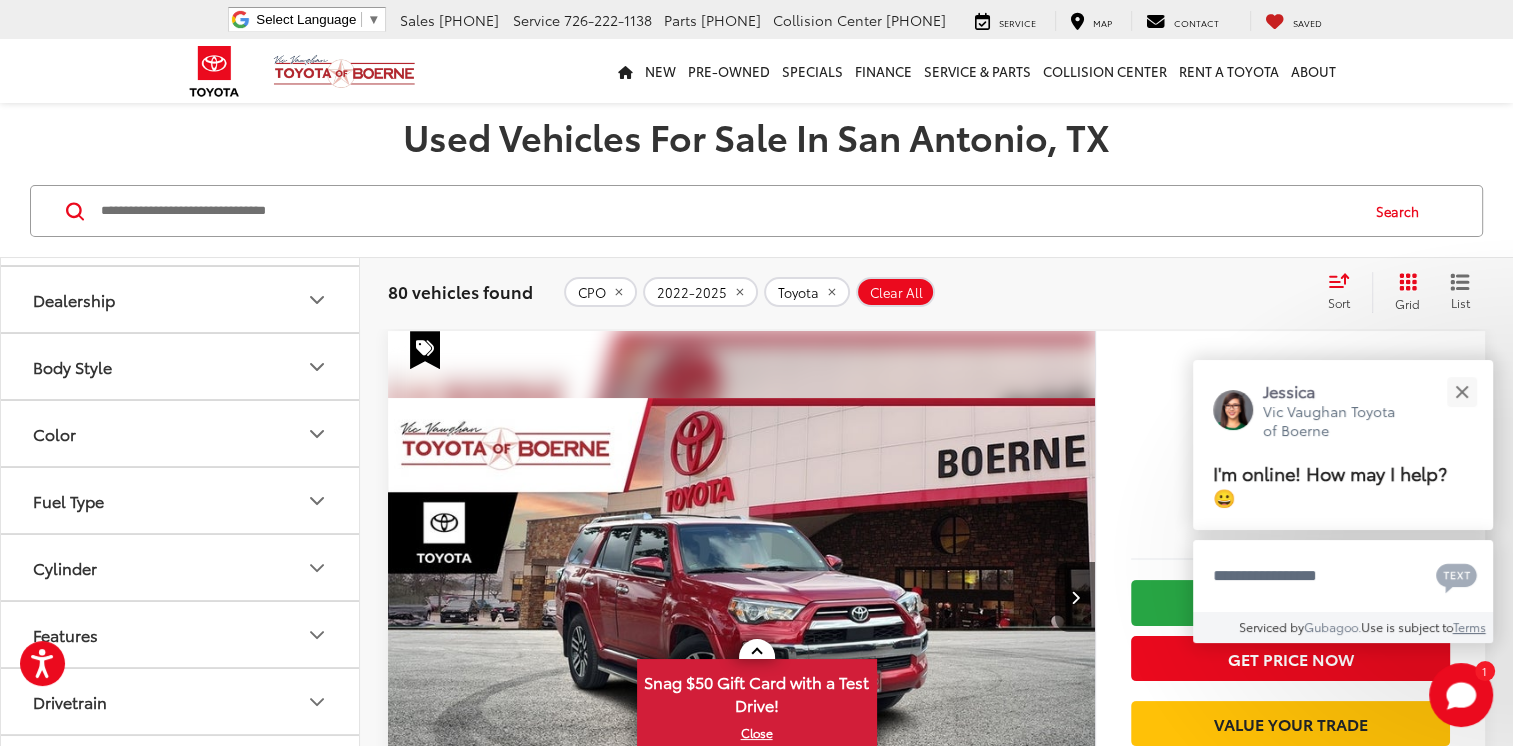 click 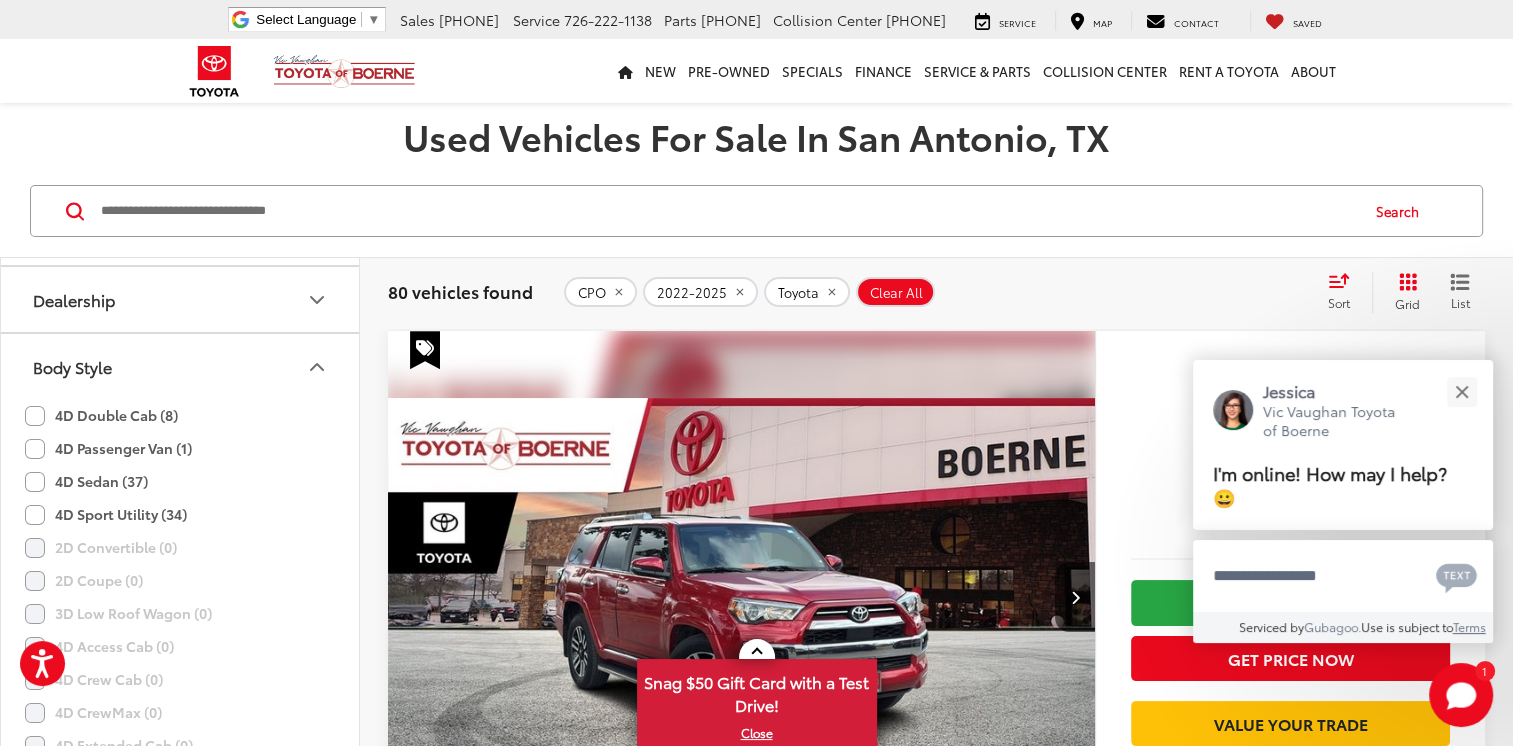 type 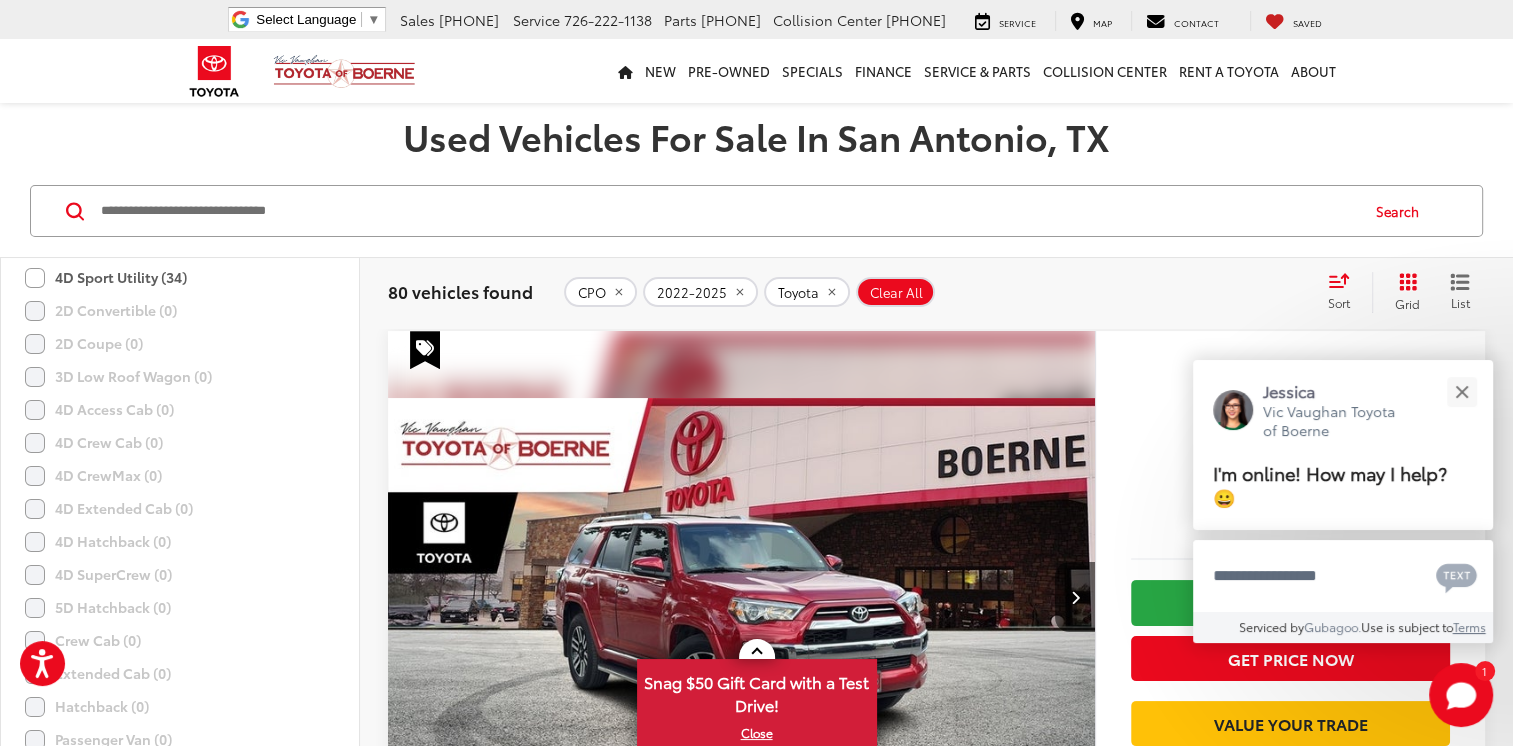 scroll, scrollTop: 1720, scrollLeft: 0, axis: vertical 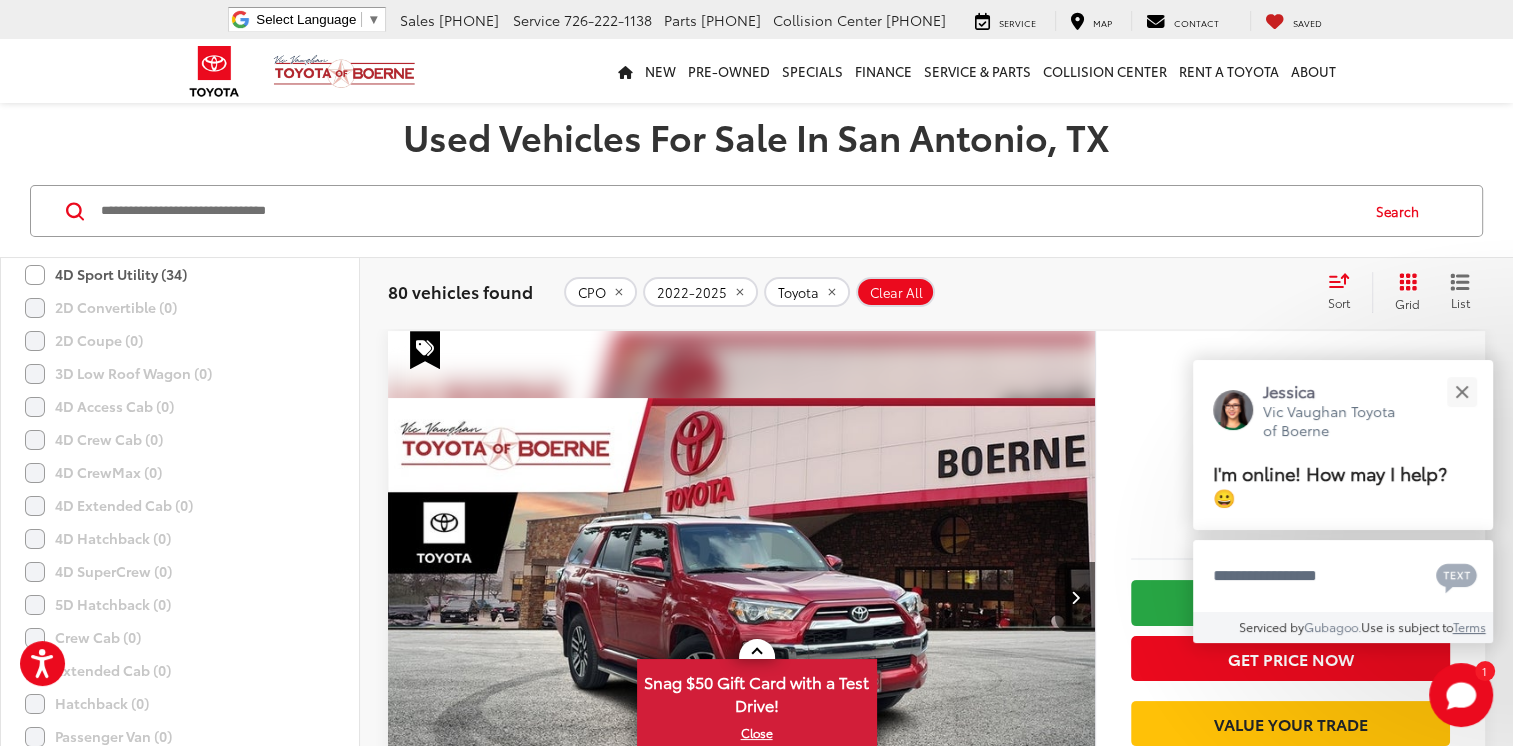 click on "4D Sport Utility (34)" 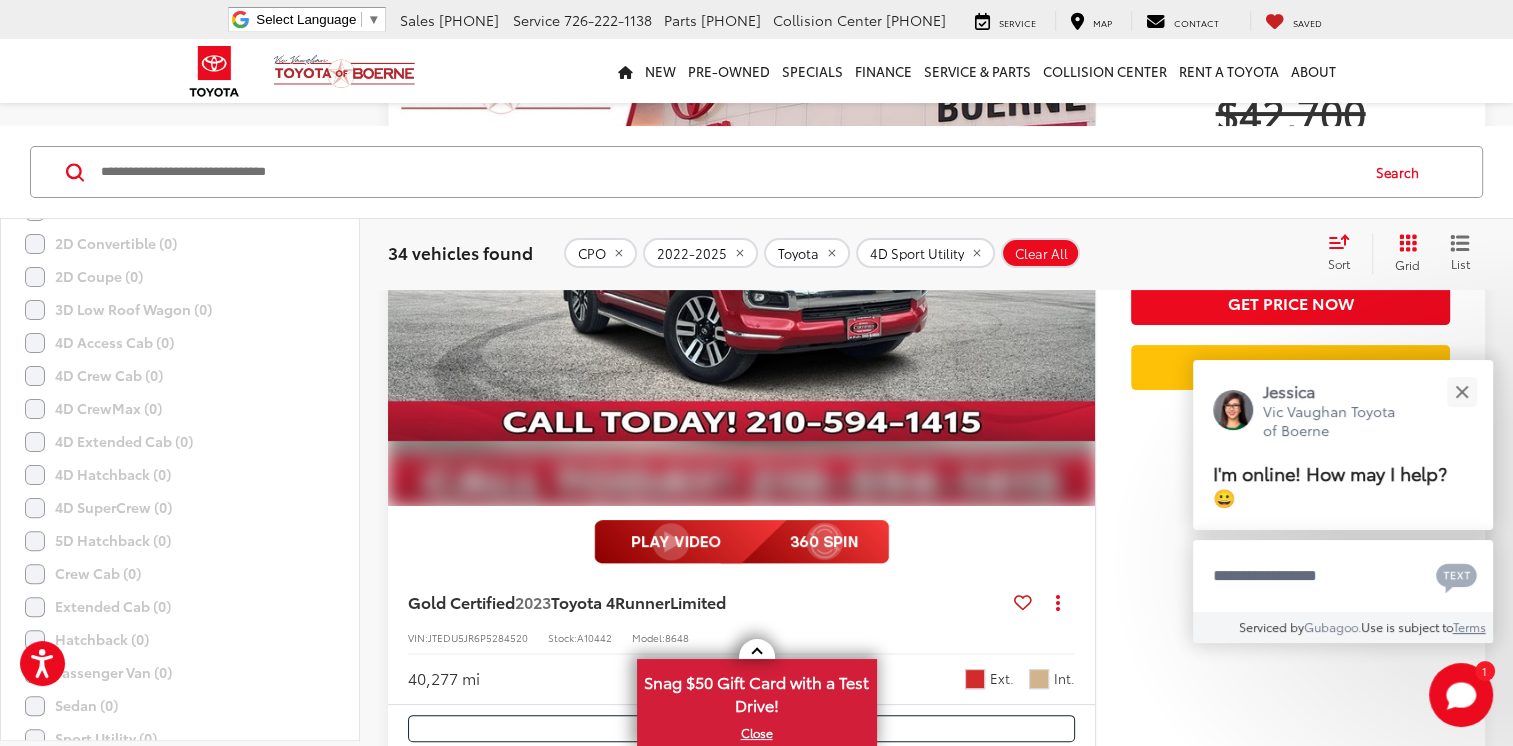scroll, scrollTop: 439, scrollLeft: 0, axis: vertical 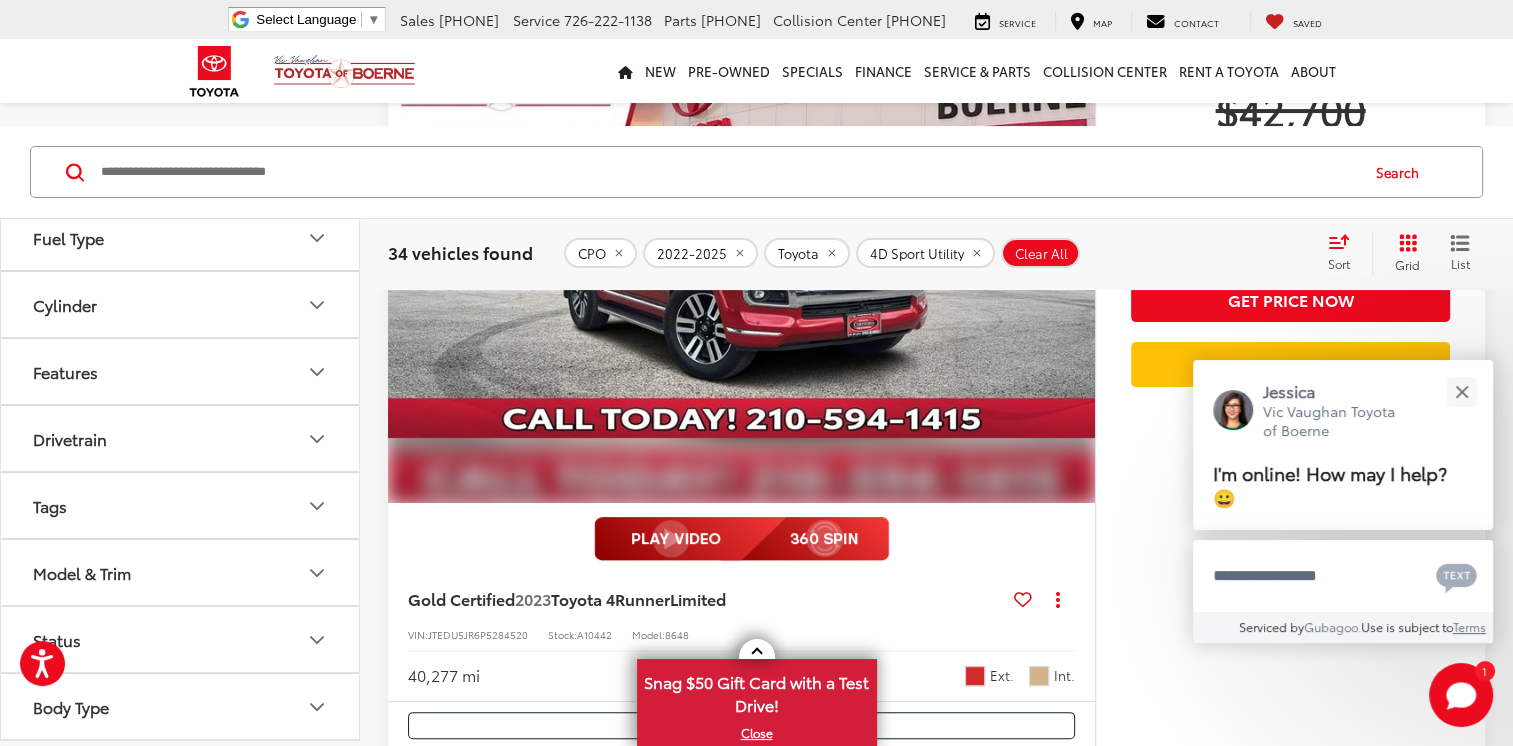 click on "Drivetrain" at bounding box center (181, 438) 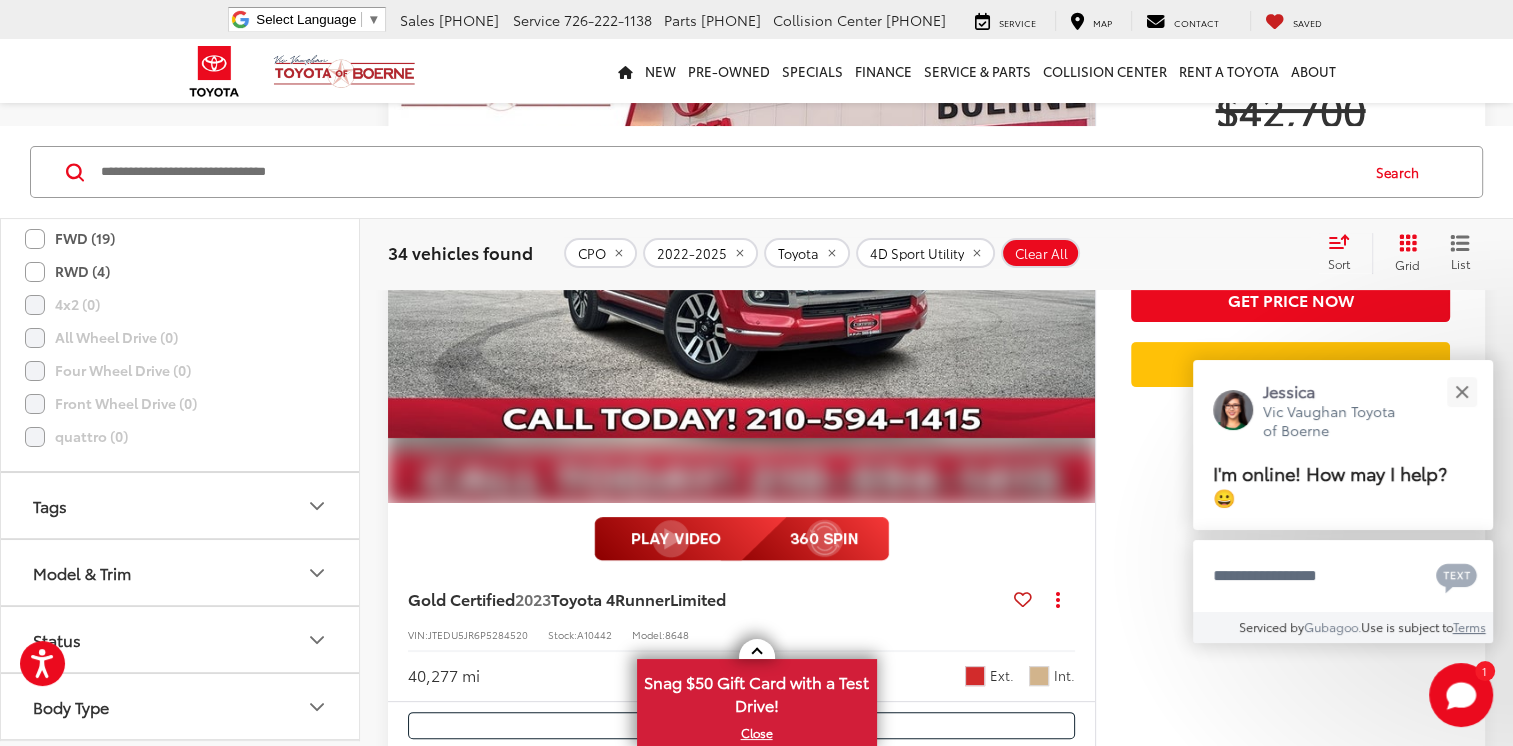 scroll, scrollTop: 2961, scrollLeft: 0, axis: vertical 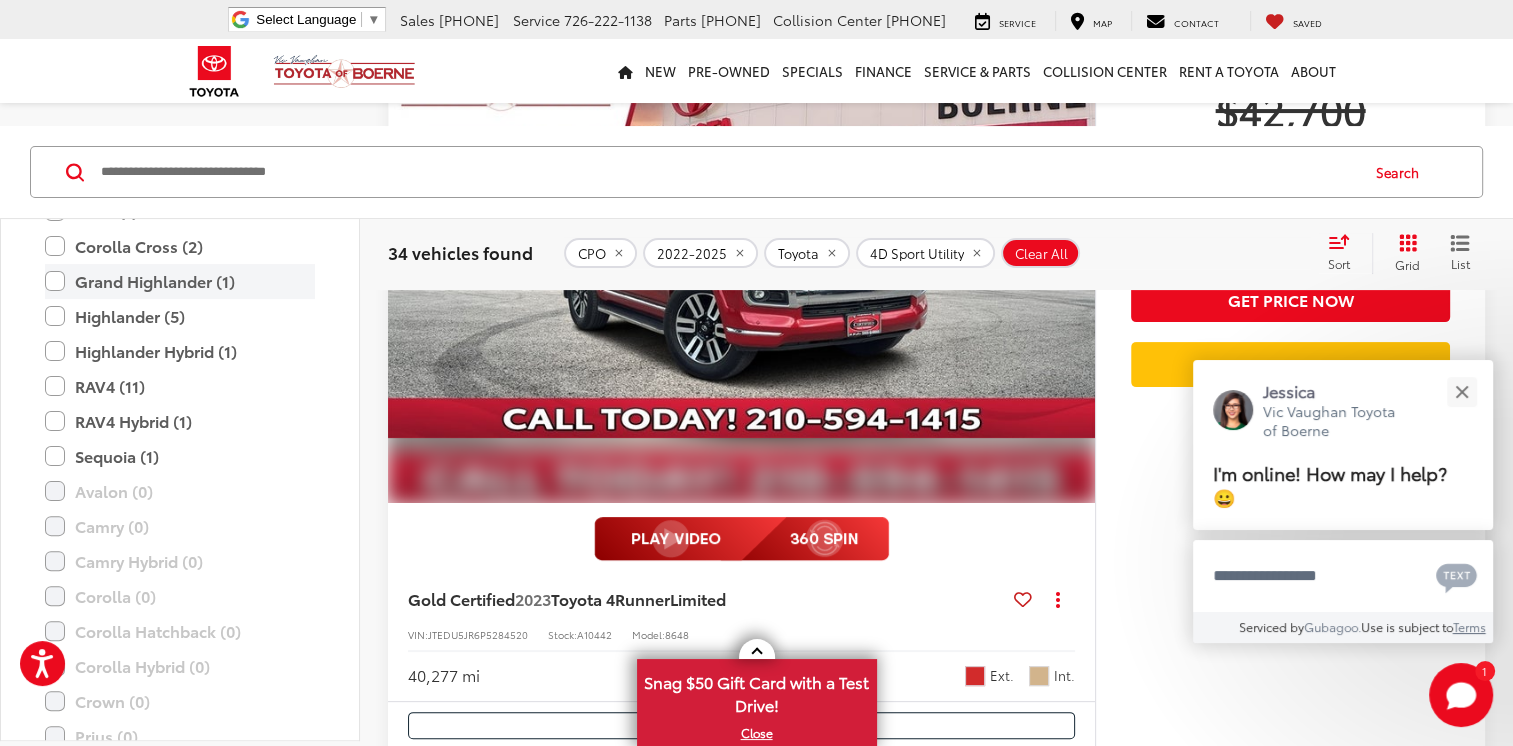 click on "Grand Highlander (1)" at bounding box center (180, 281) 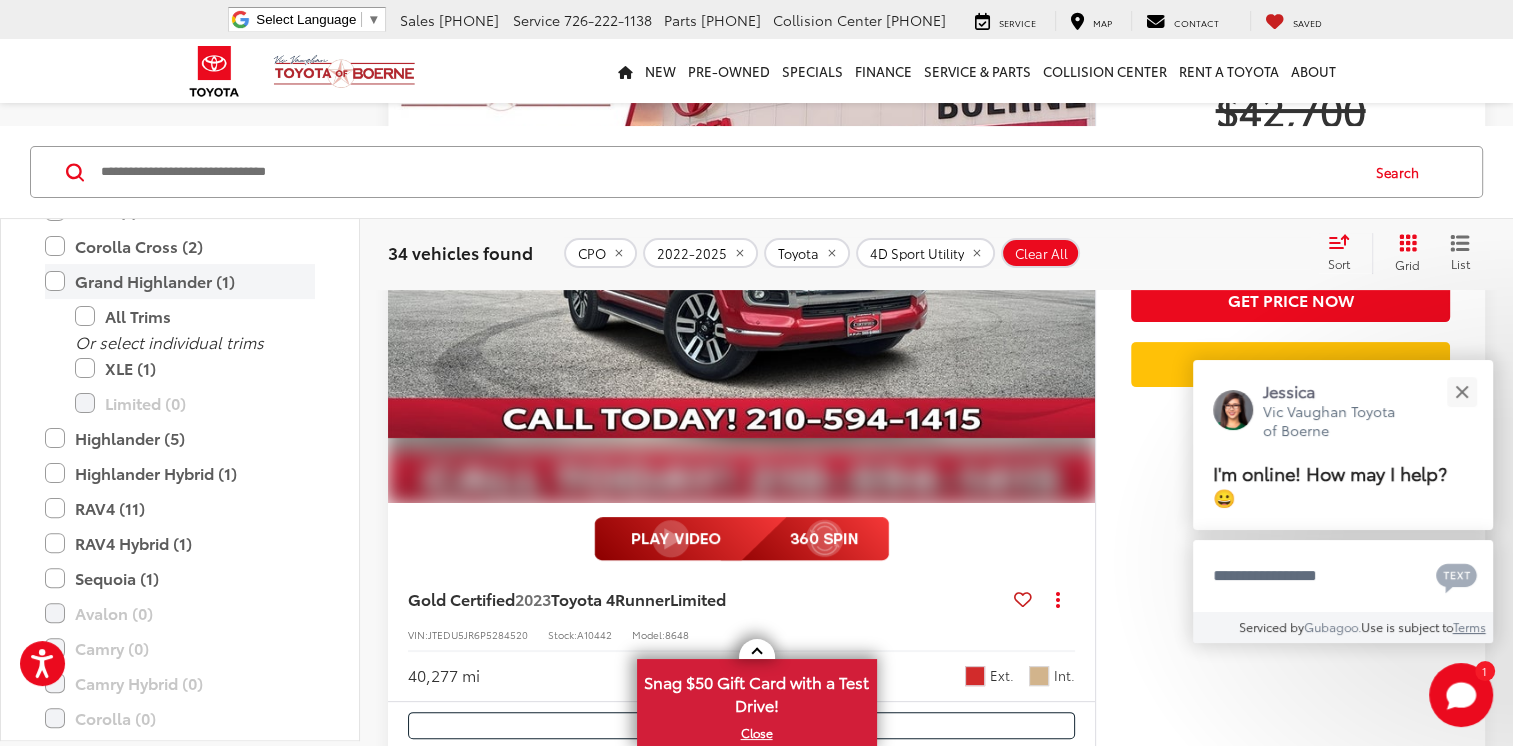 scroll, scrollTop: 3168, scrollLeft: 0, axis: vertical 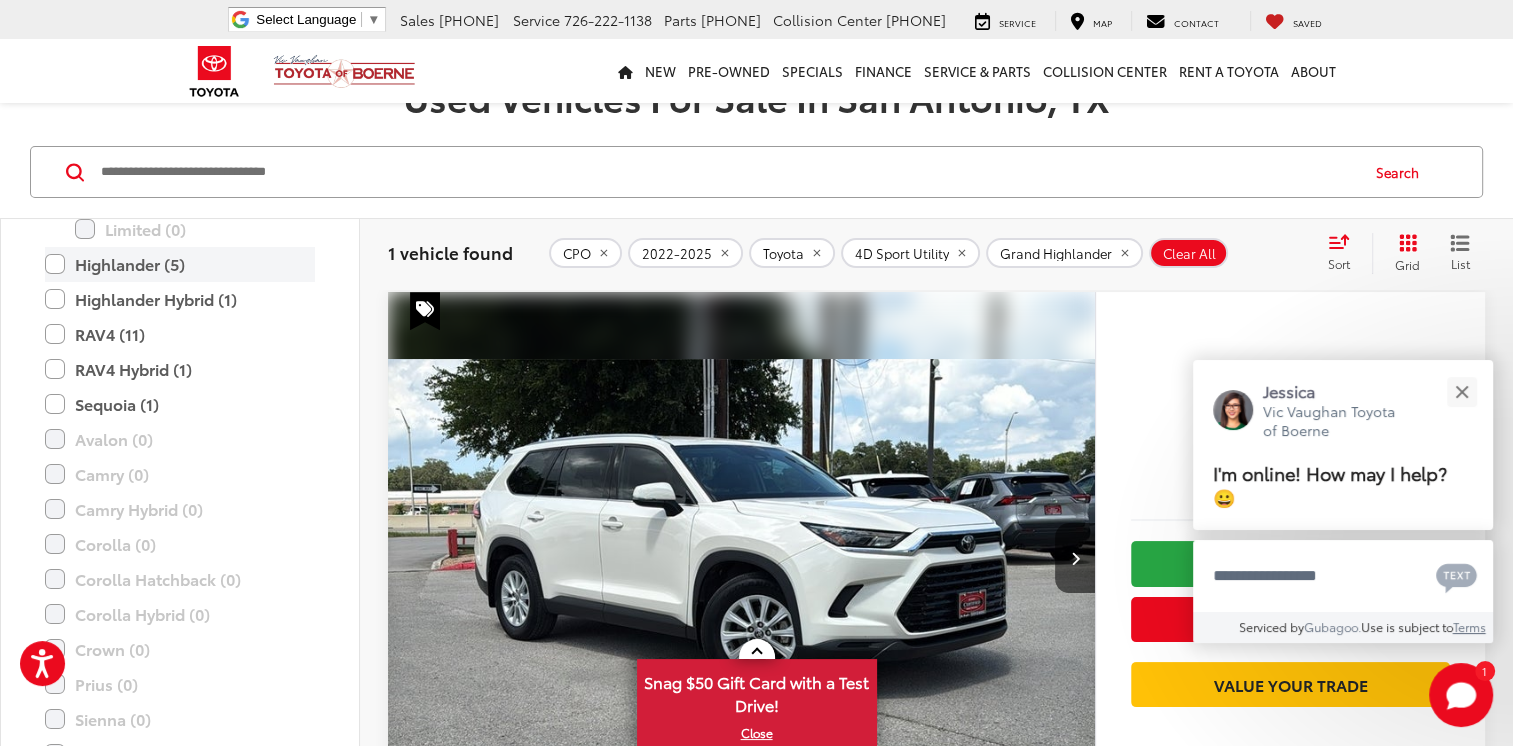 click on "Highlander (5)" at bounding box center (180, 264) 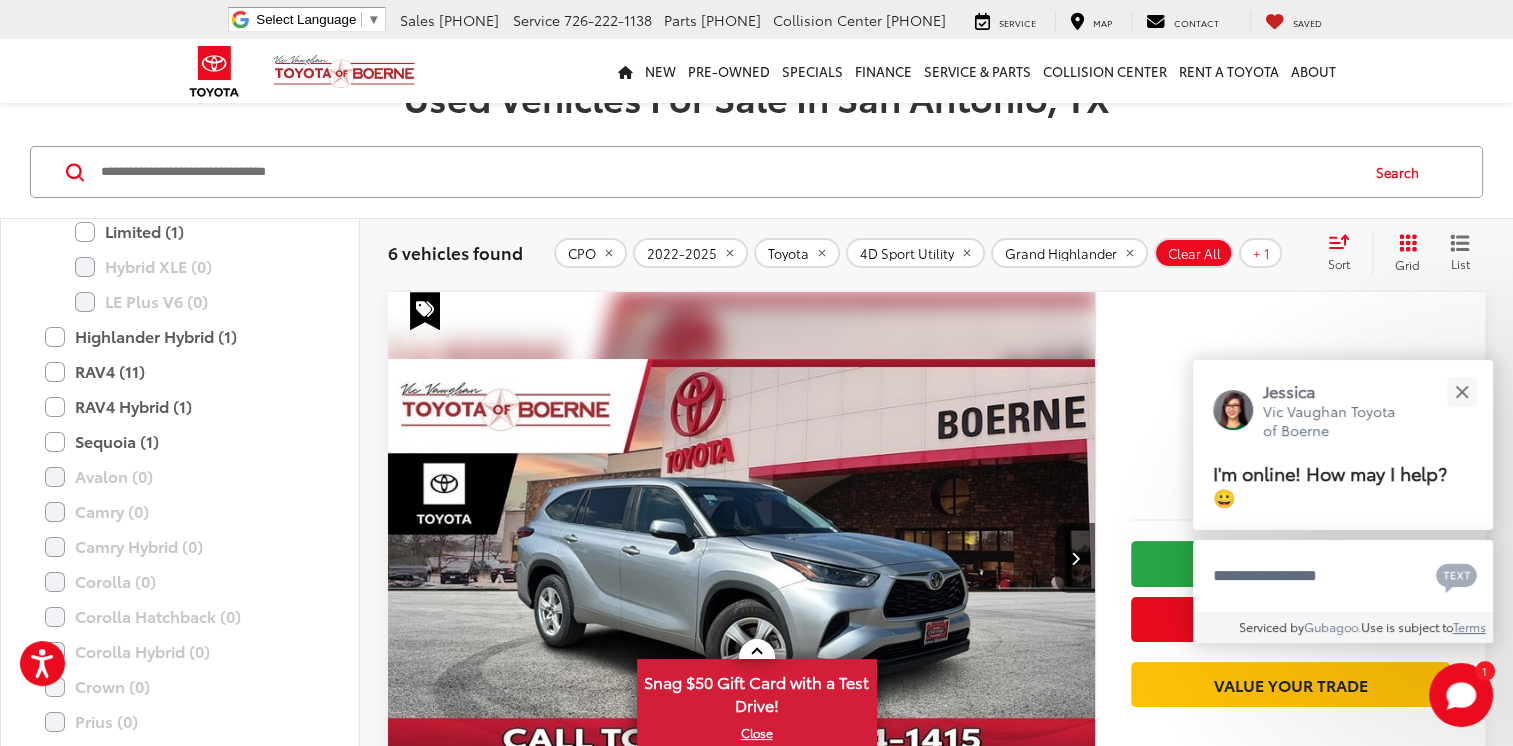 scroll, scrollTop: 3632, scrollLeft: 0, axis: vertical 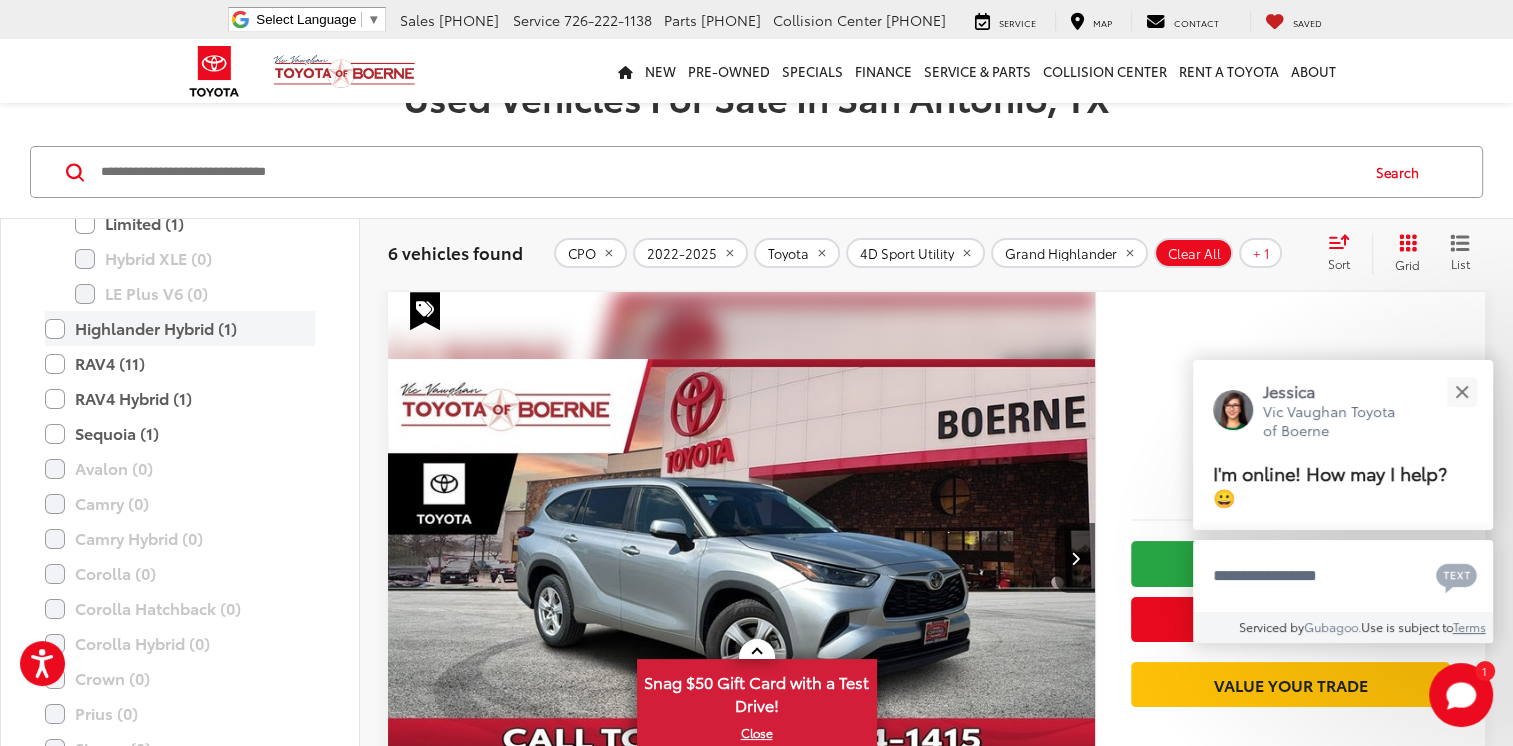 click on "Highlander Hybrid (1)" at bounding box center (180, 328) 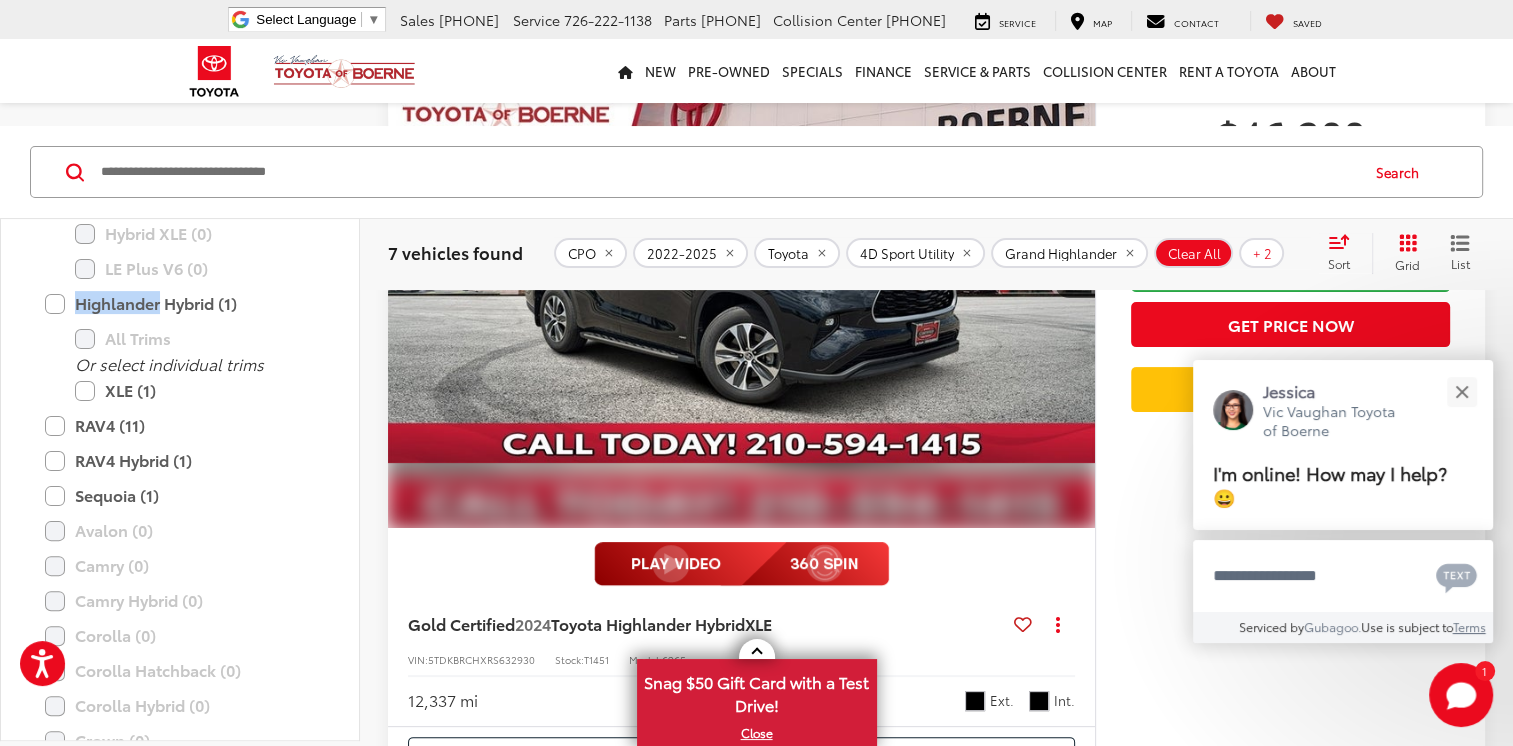 scroll, scrollTop: 415, scrollLeft: 0, axis: vertical 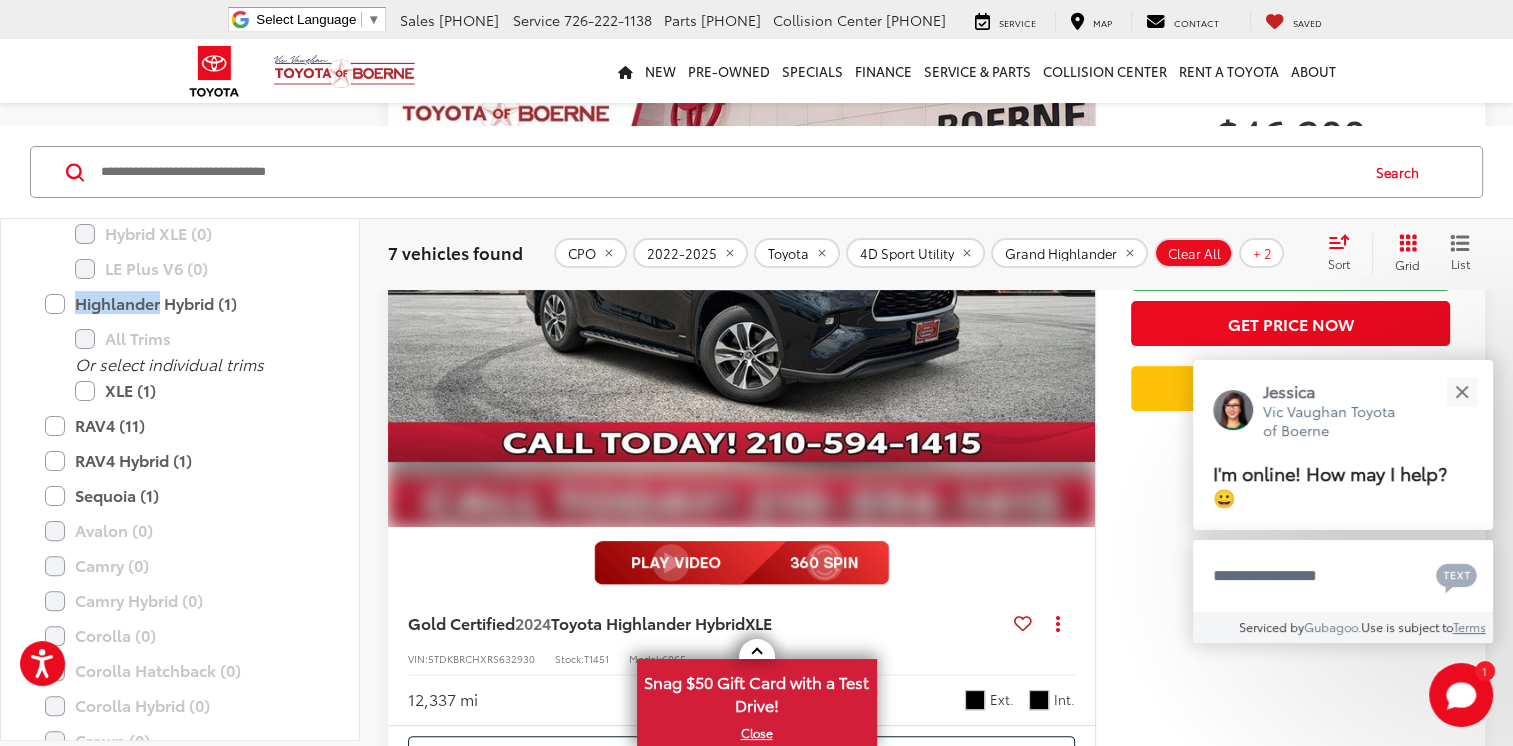 click at bounding box center (742, 262) 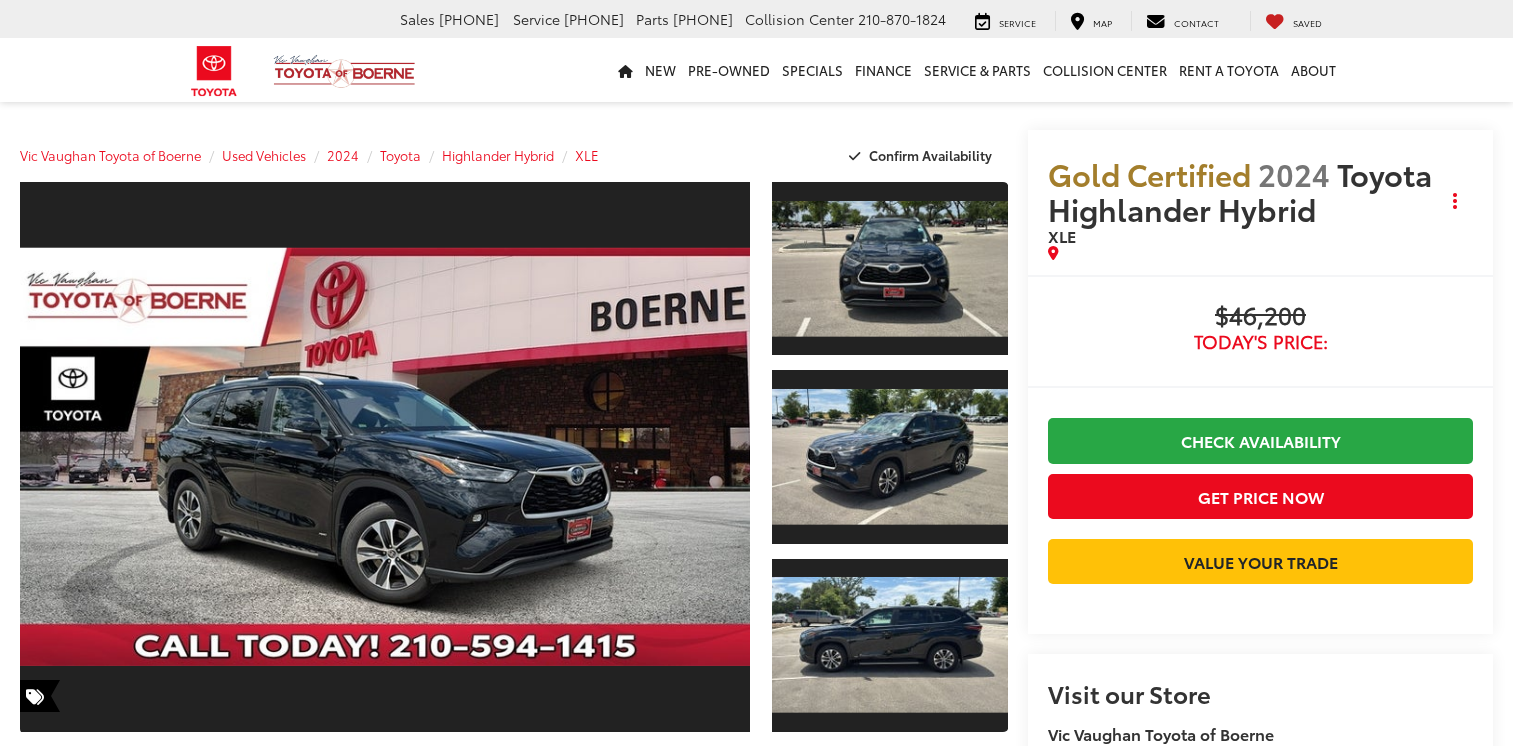 scroll, scrollTop: 0, scrollLeft: 0, axis: both 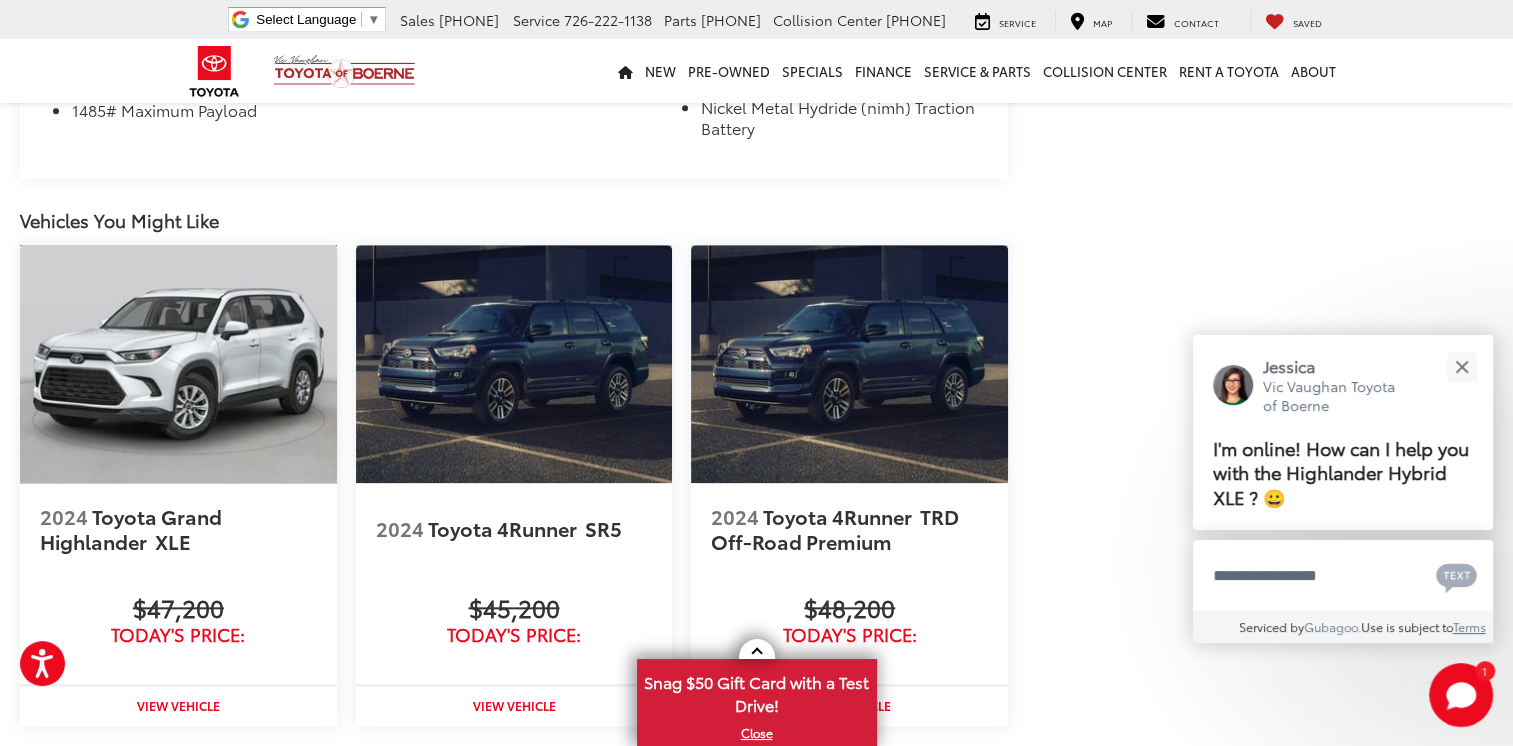 click at bounding box center (178, 364) 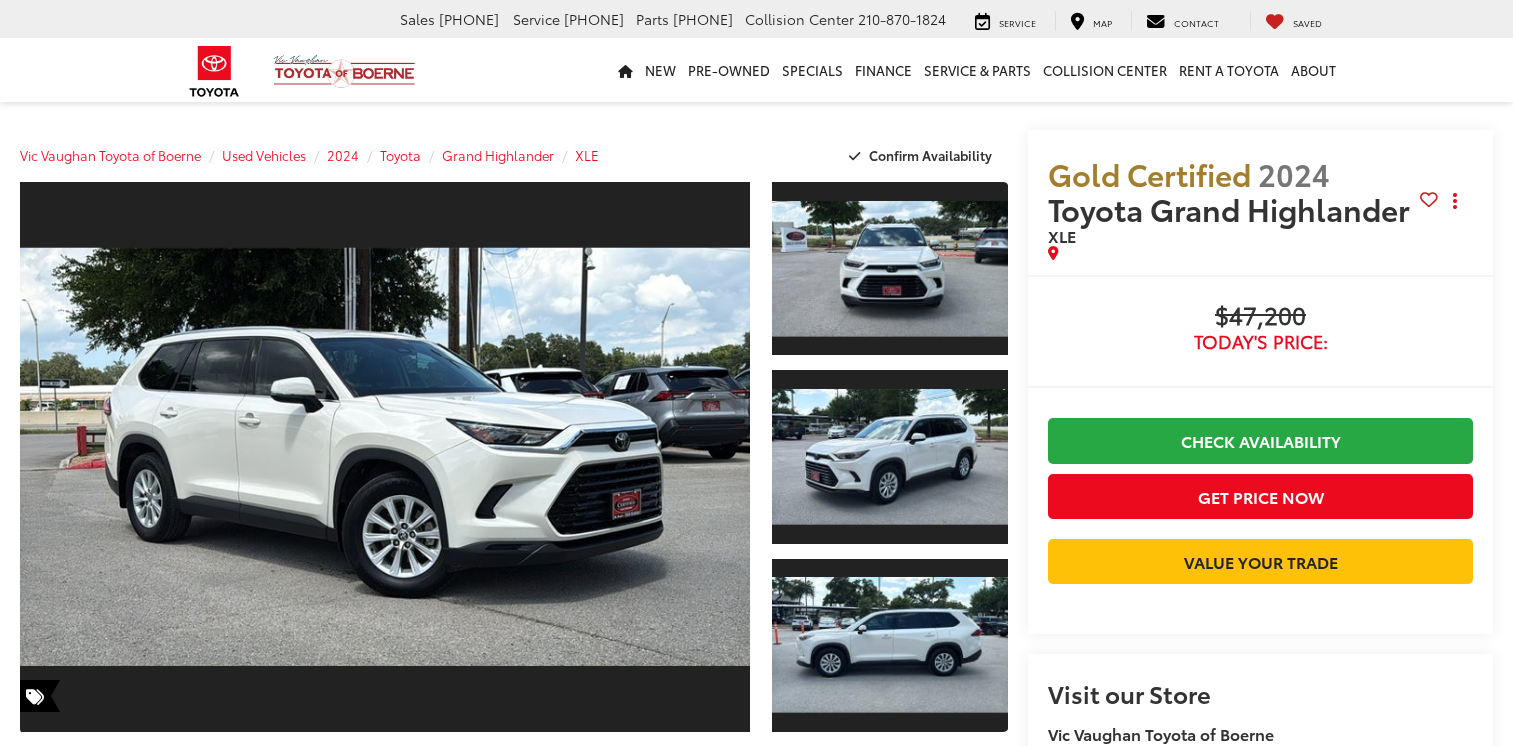 scroll, scrollTop: 0, scrollLeft: 0, axis: both 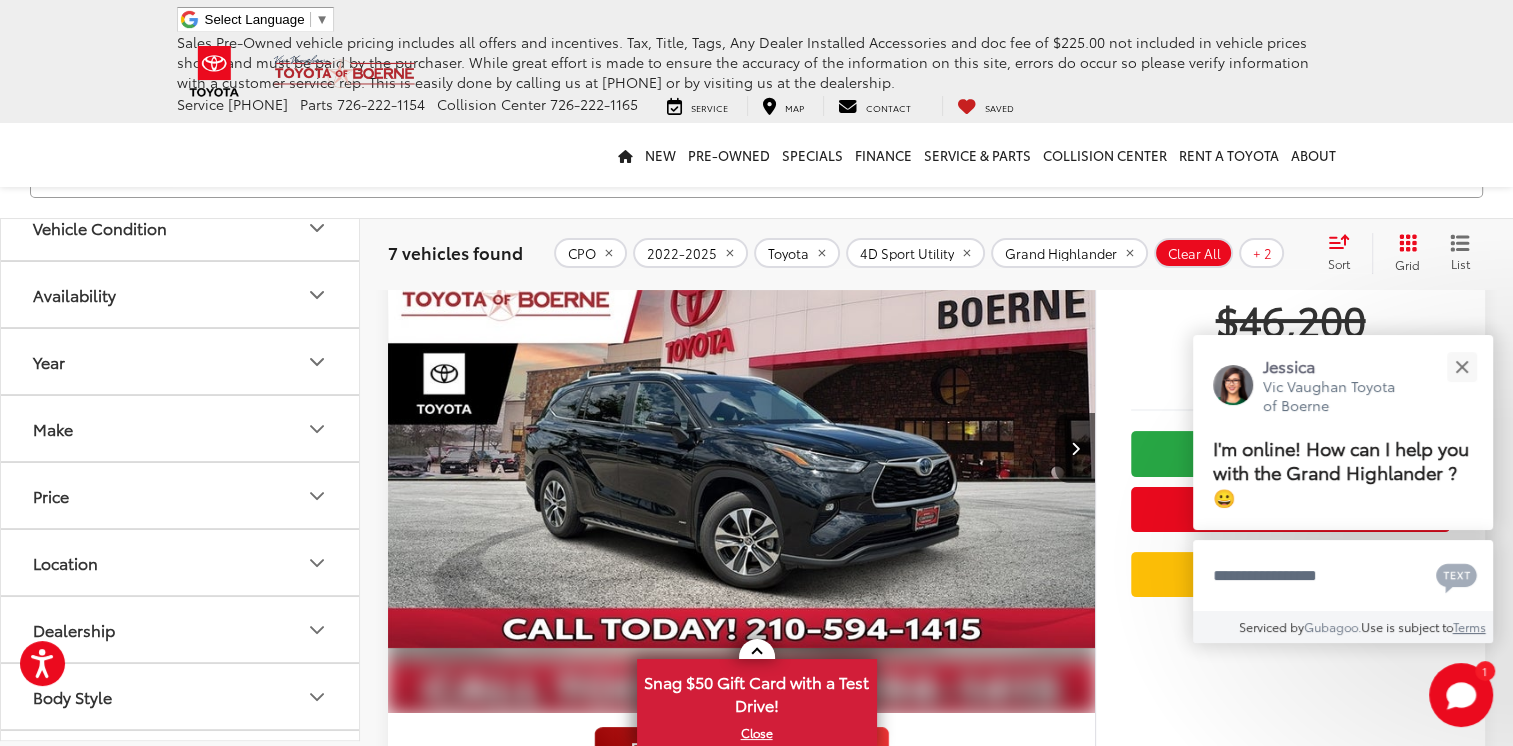 click at bounding box center [742, 448] 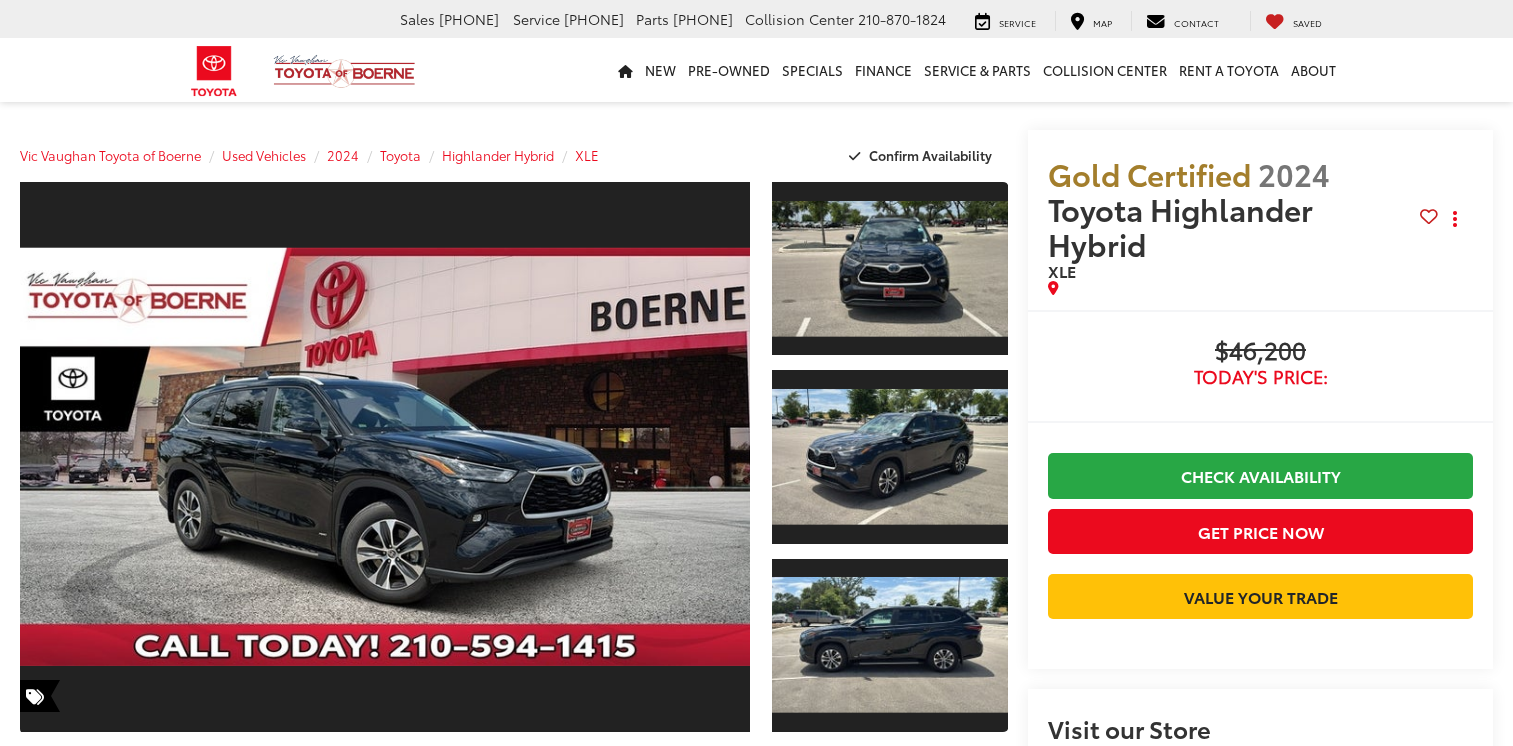 scroll, scrollTop: 0, scrollLeft: 0, axis: both 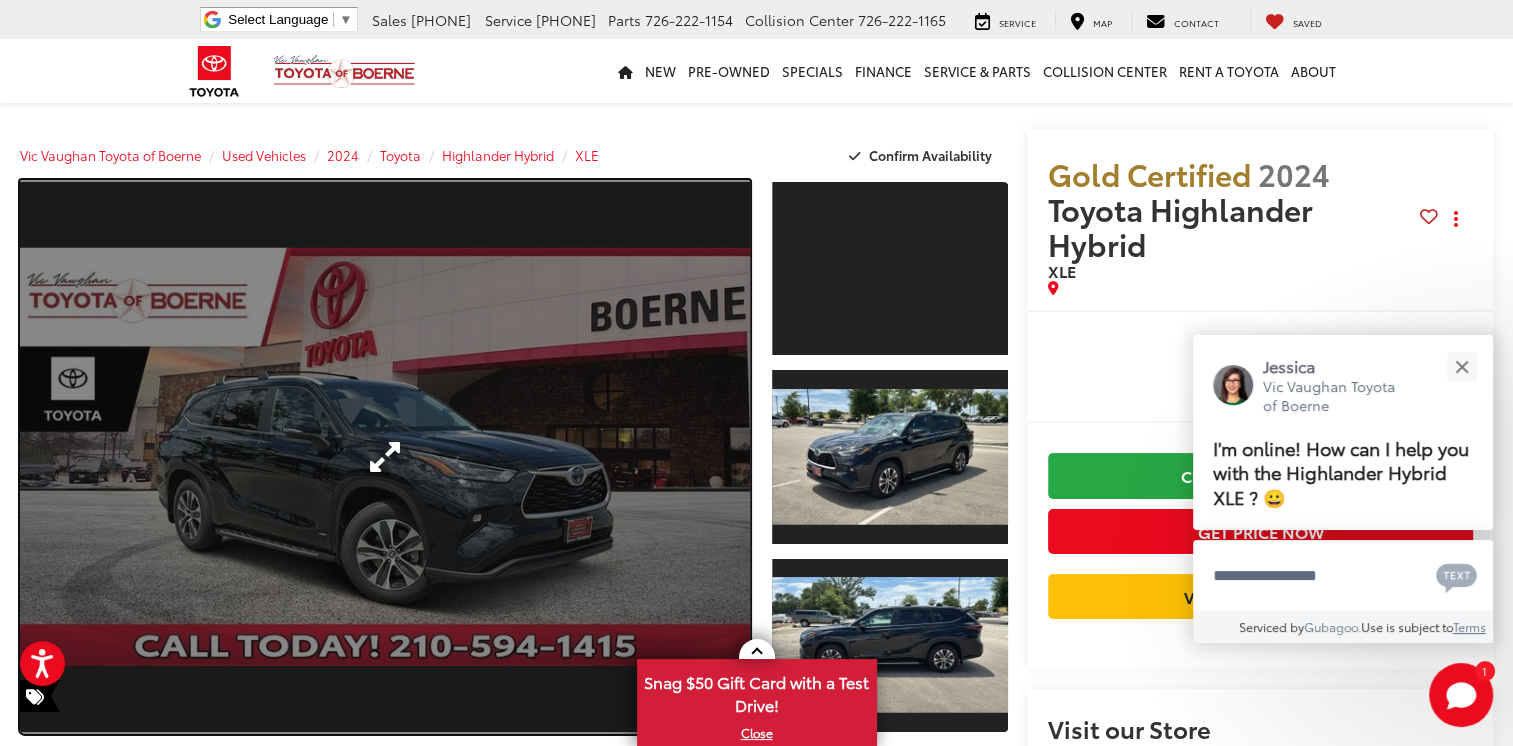 click at bounding box center (385, 457) 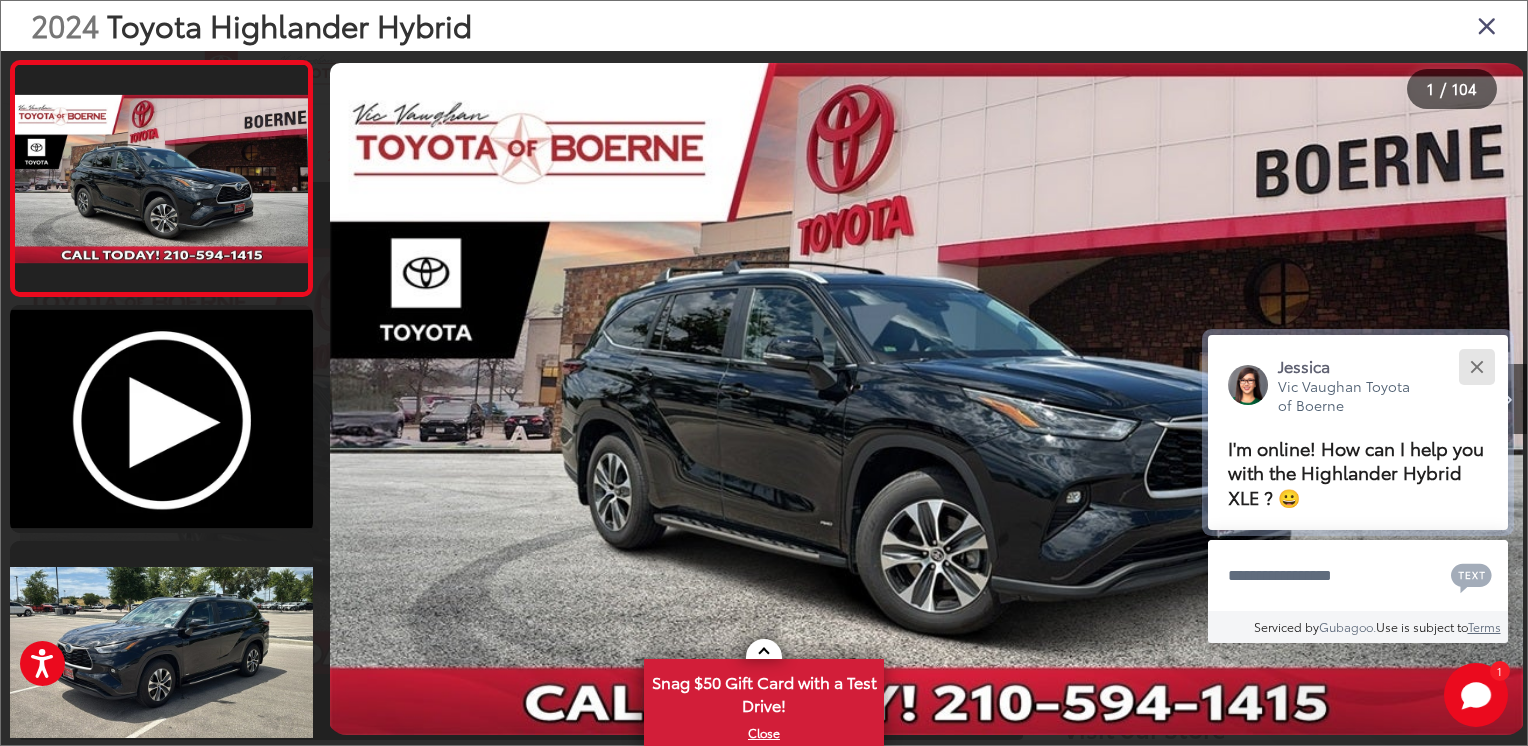 click at bounding box center [1476, 366] 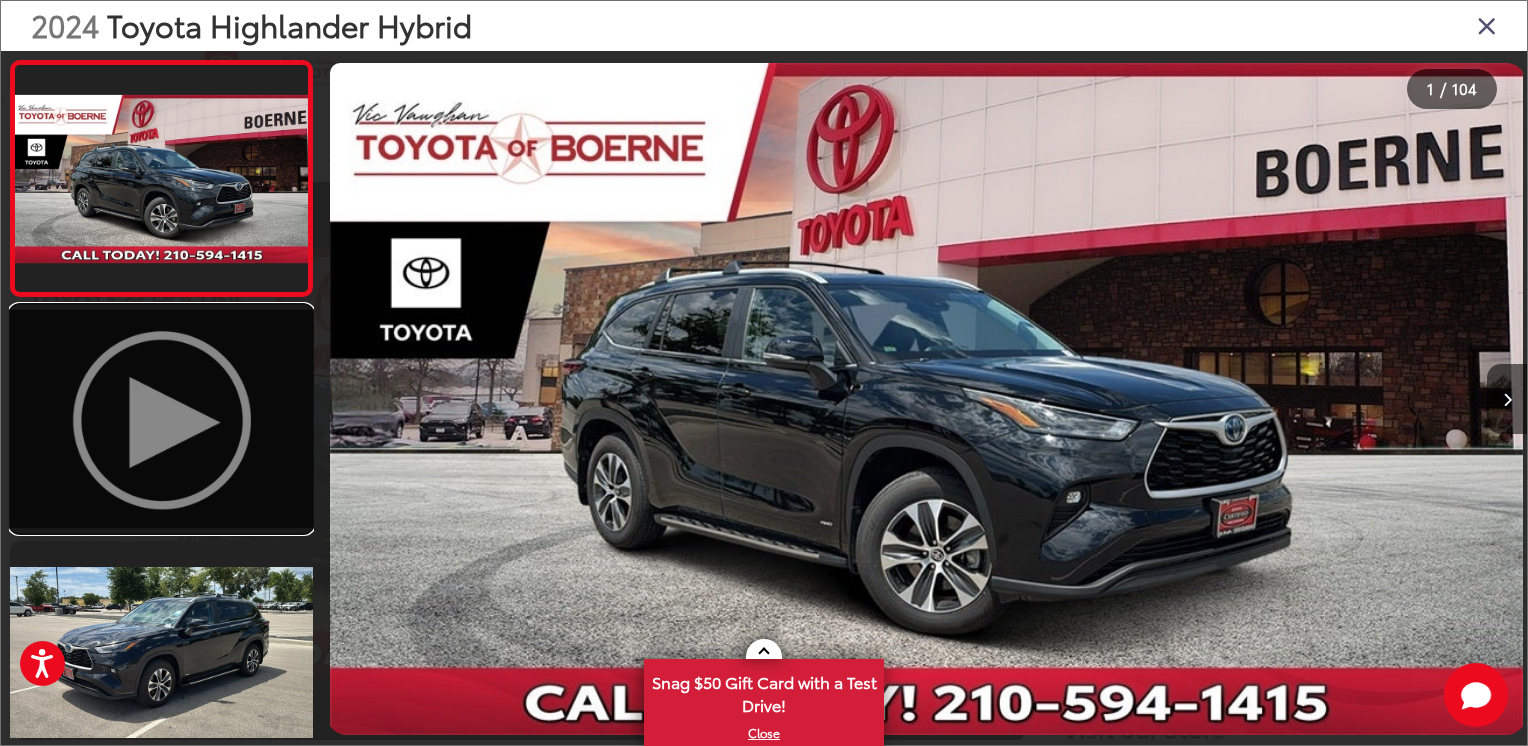 click at bounding box center (161, 418) 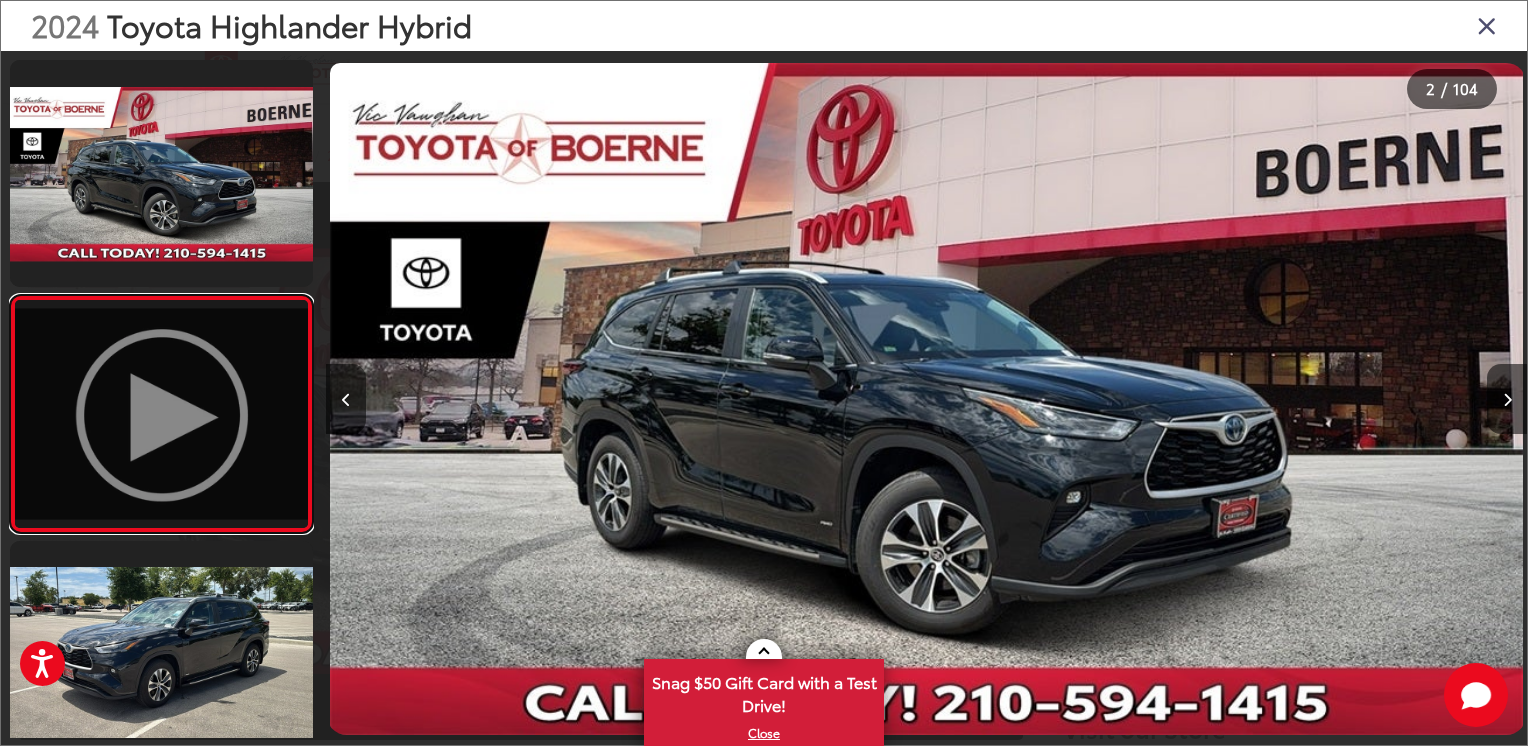 scroll, scrollTop: 0, scrollLeft: 133, axis: horizontal 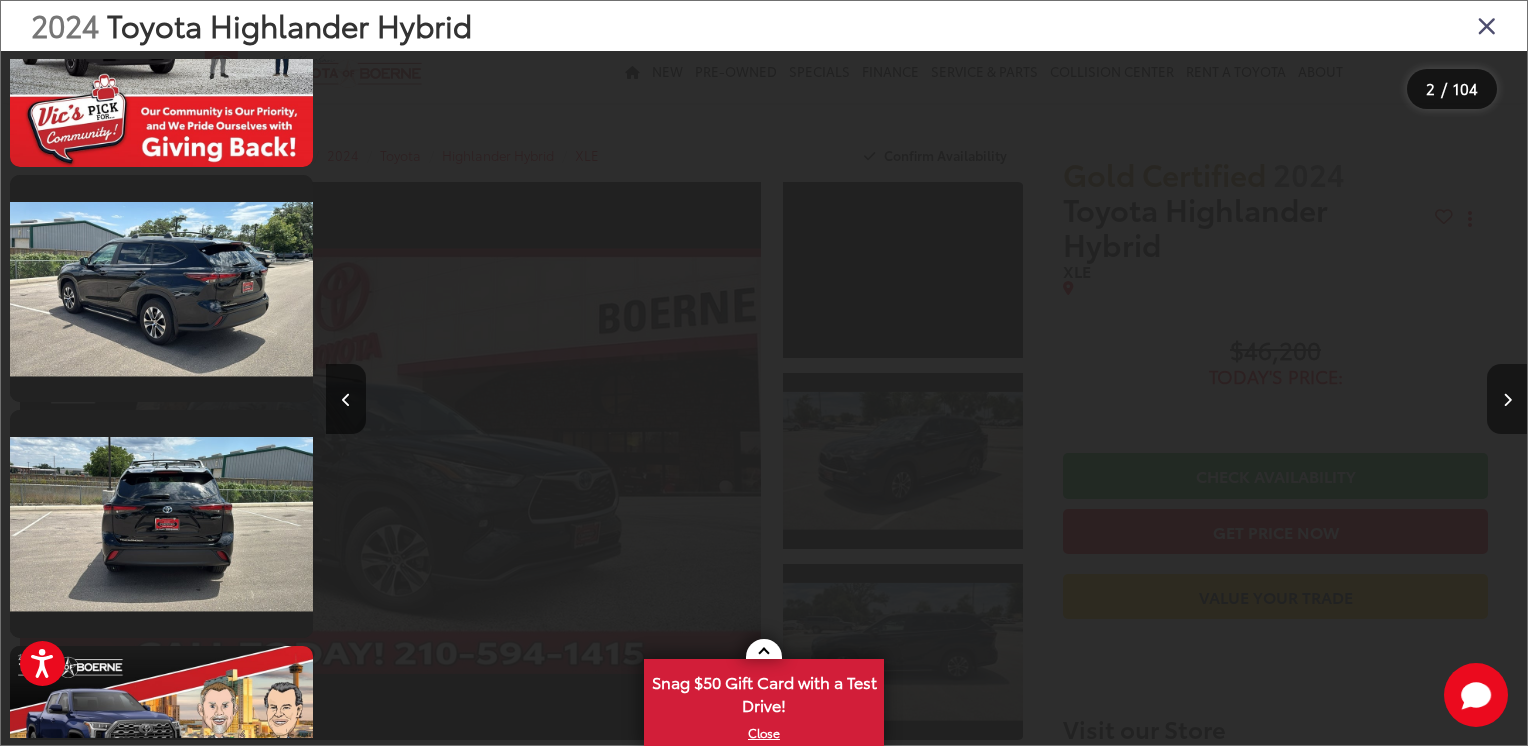 click at bounding box center [1507, 400] 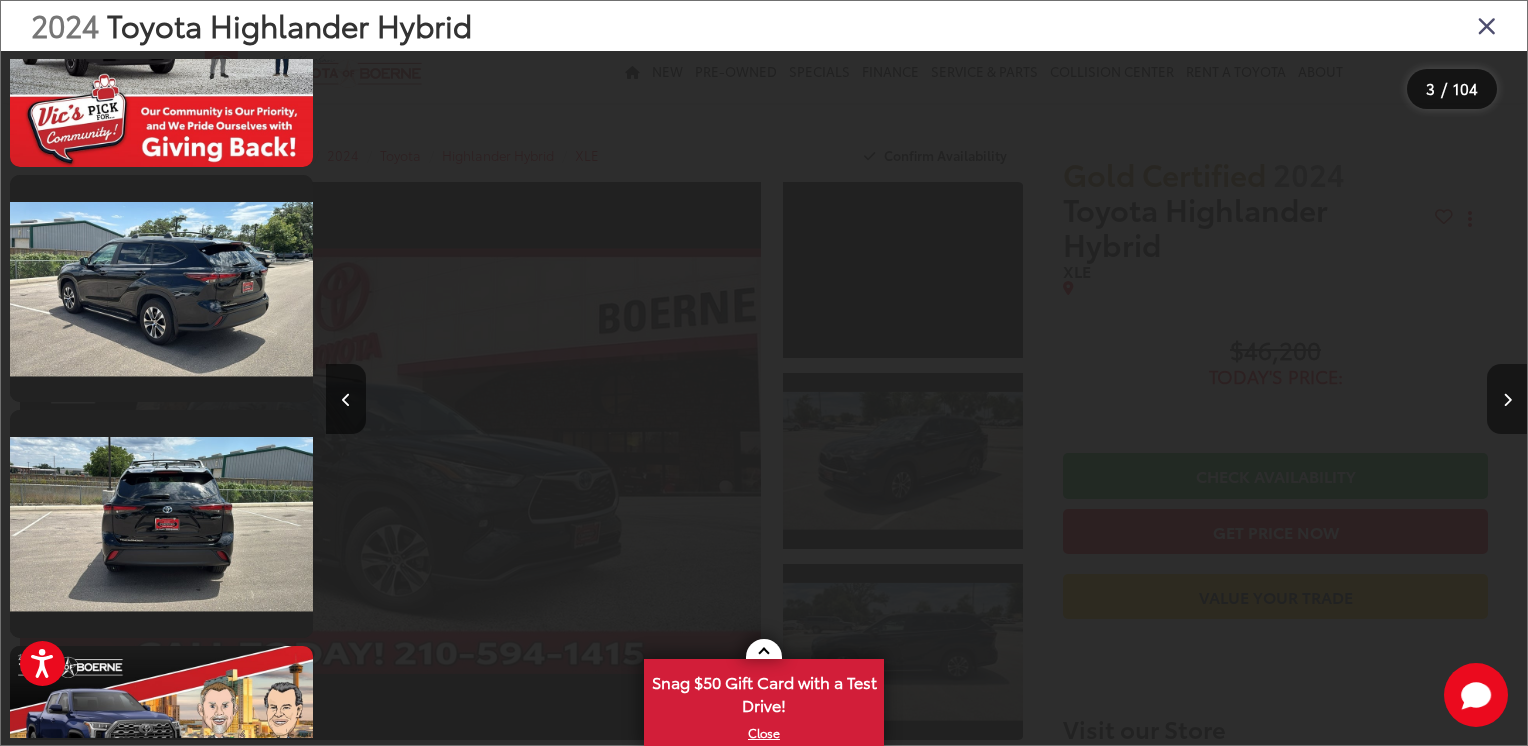 scroll, scrollTop: 992, scrollLeft: 0, axis: vertical 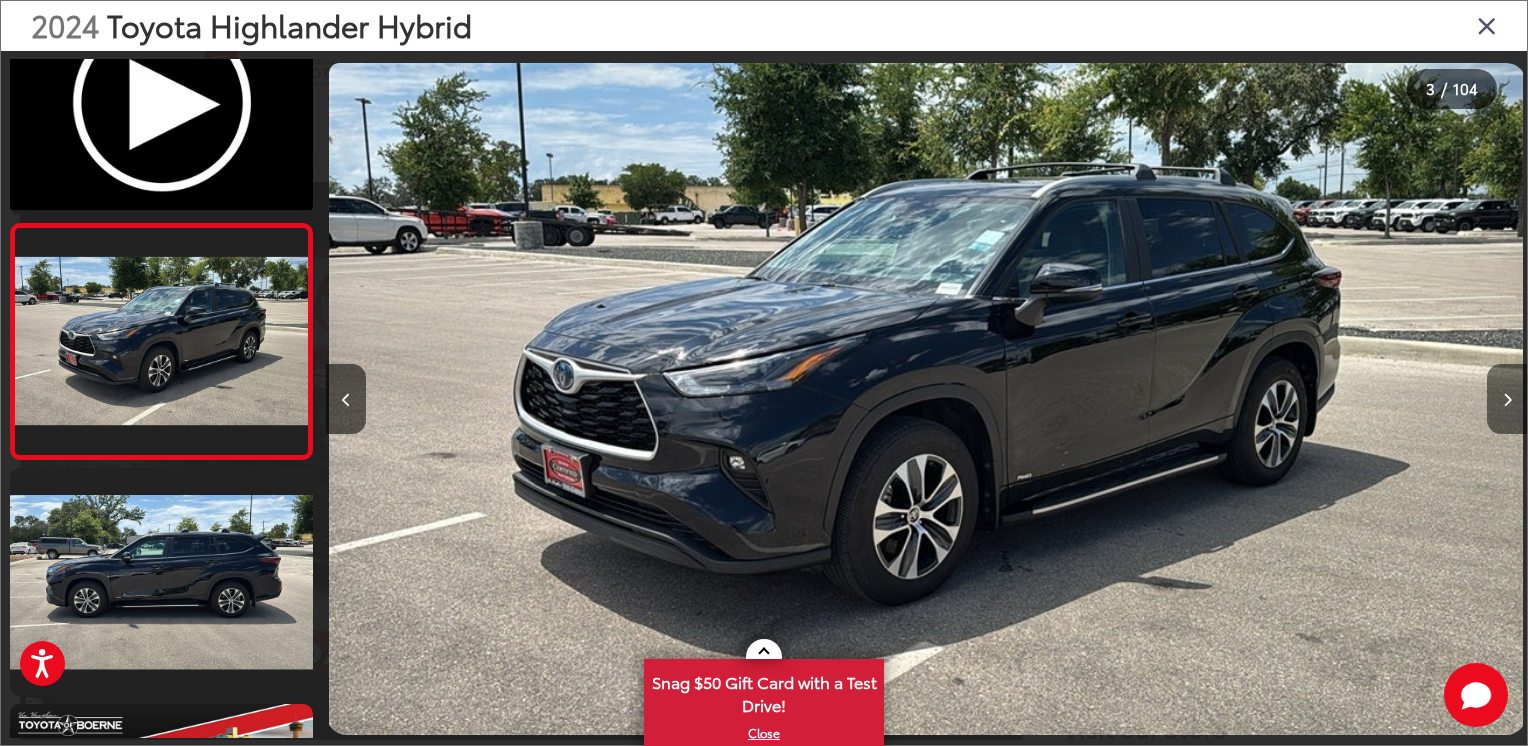 click at bounding box center [1507, 400] 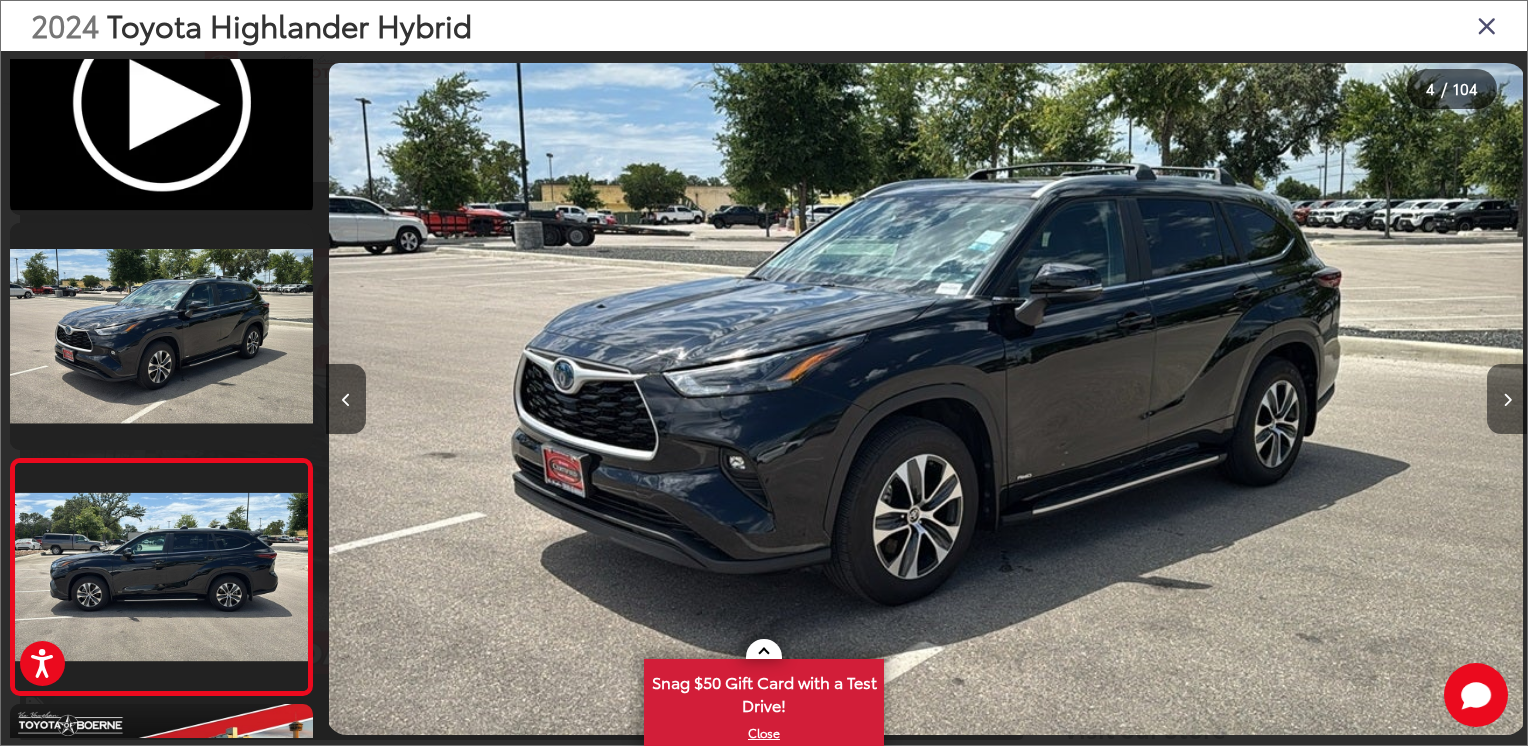 scroll, scrollTop: 0, scrollLeft: 2507, axis: horizontal 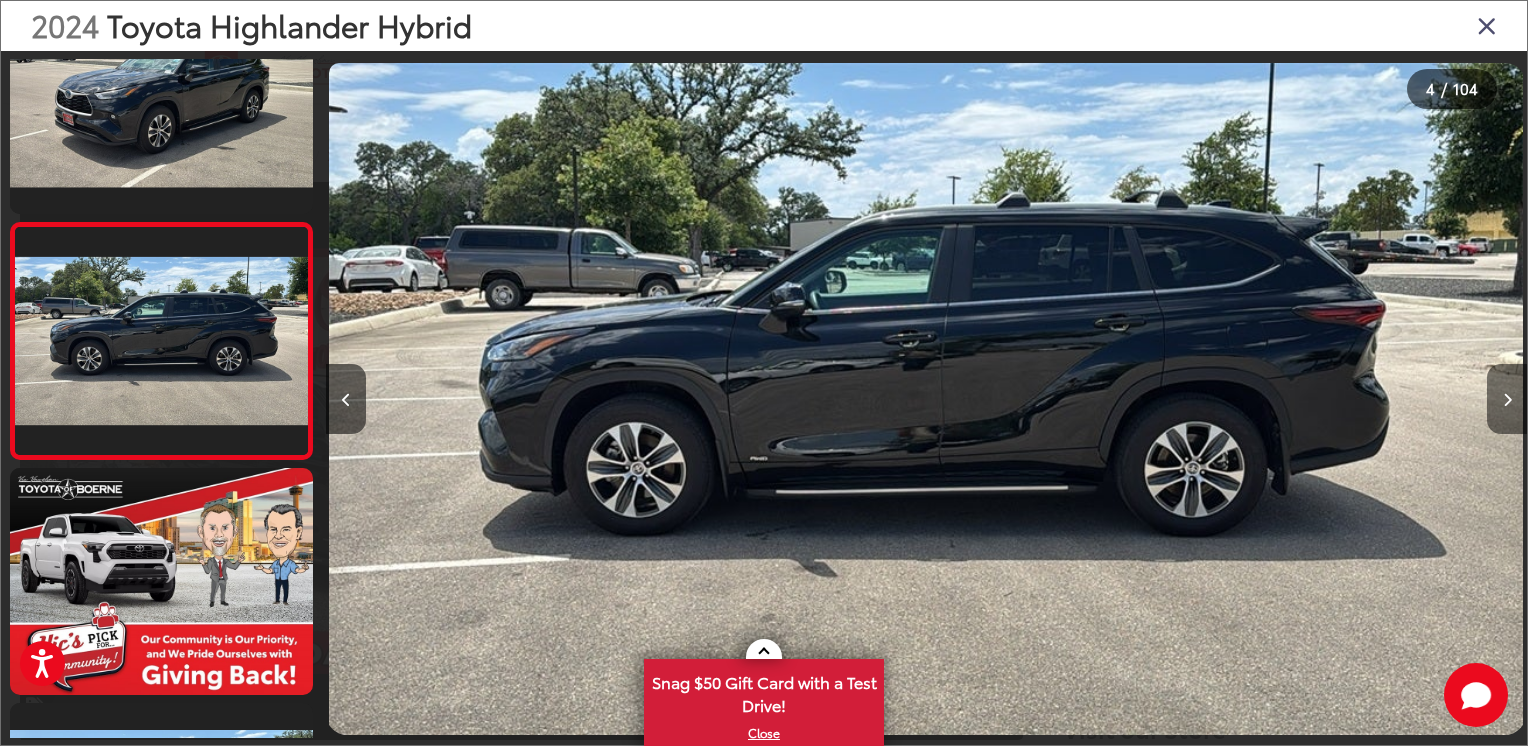click at bounding box center [1507, 400] 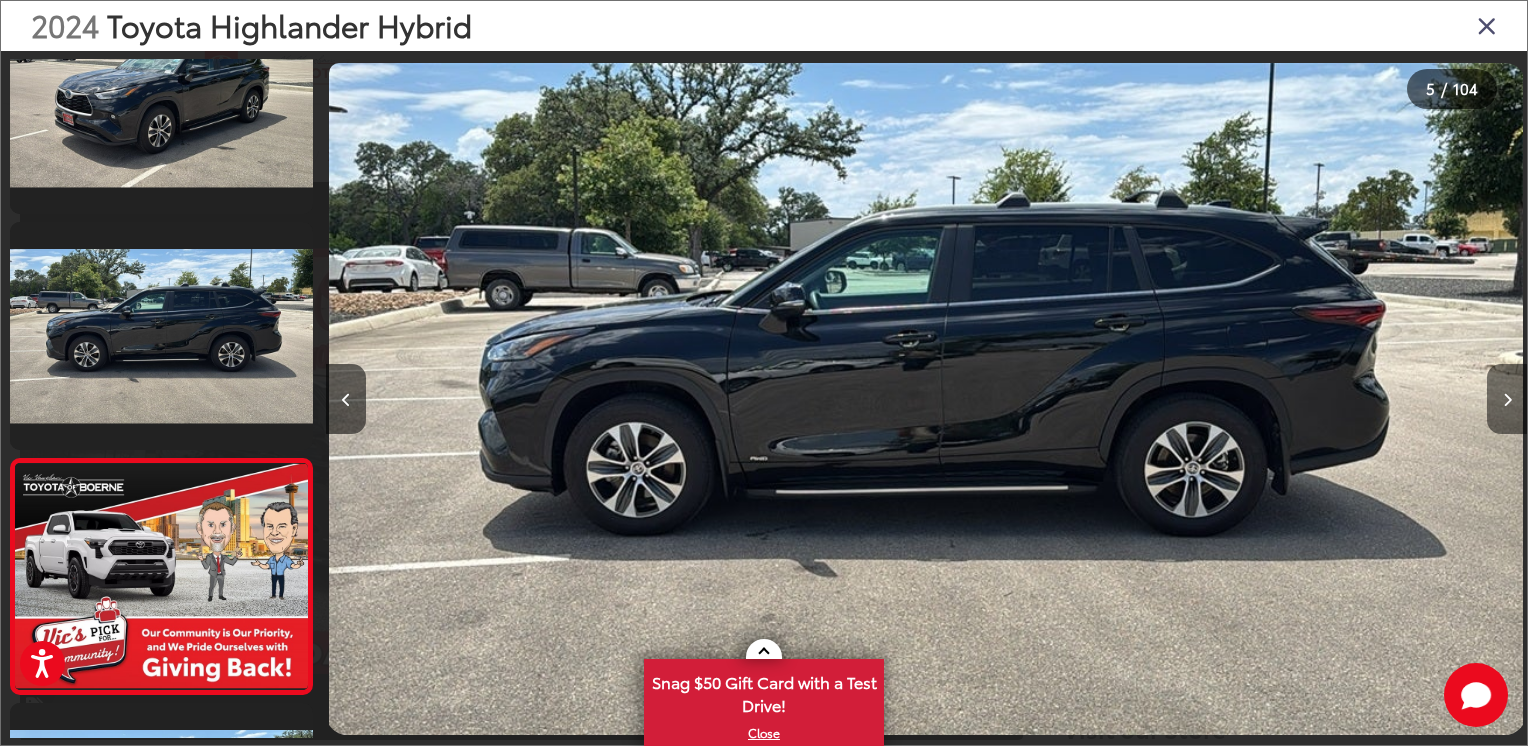 scroll, scrollTop: 0, scrollLeft: 3929, axis: horizontal 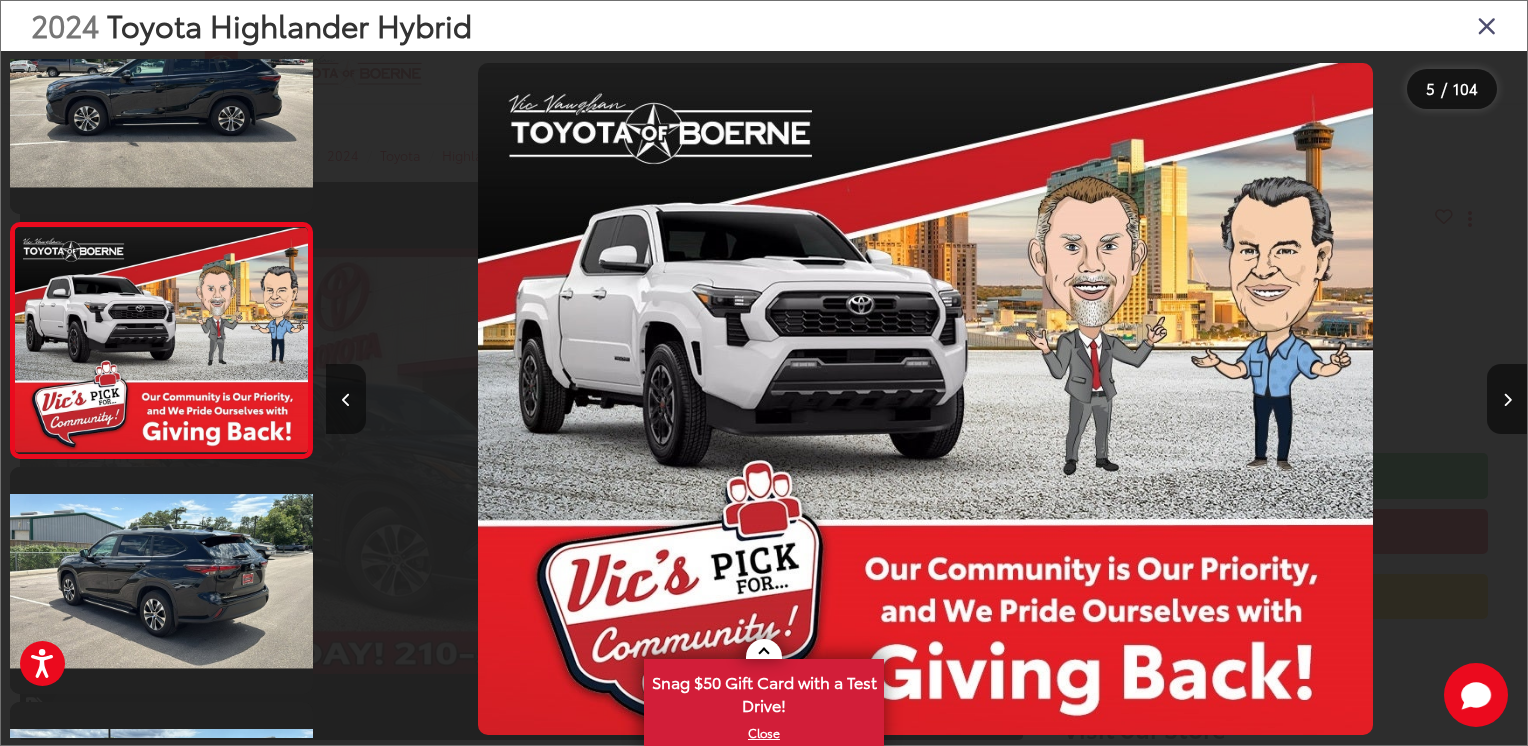 click at bounding box center [346, 400] 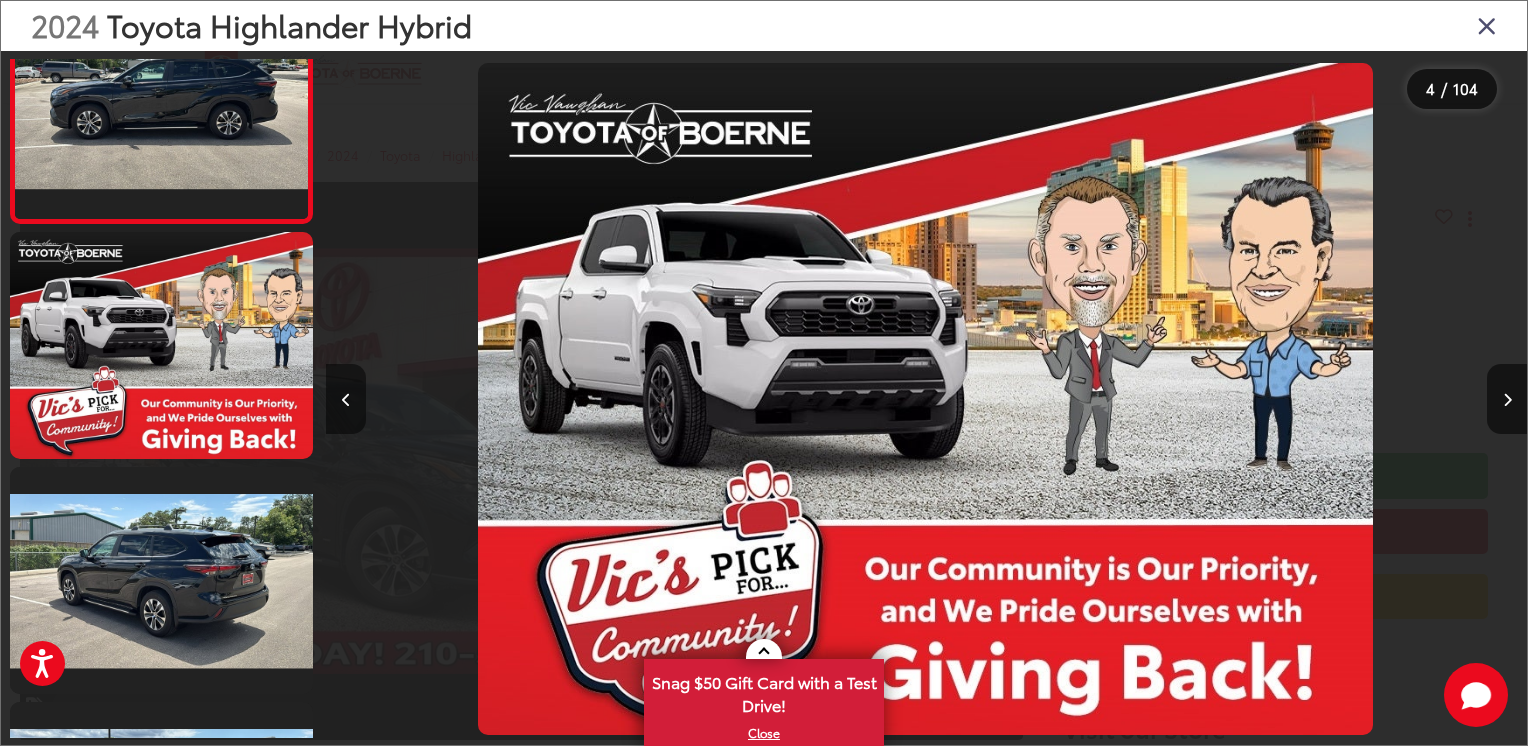 scroll, scrollTop: 592, scrollLeft: 0, axis: vertical 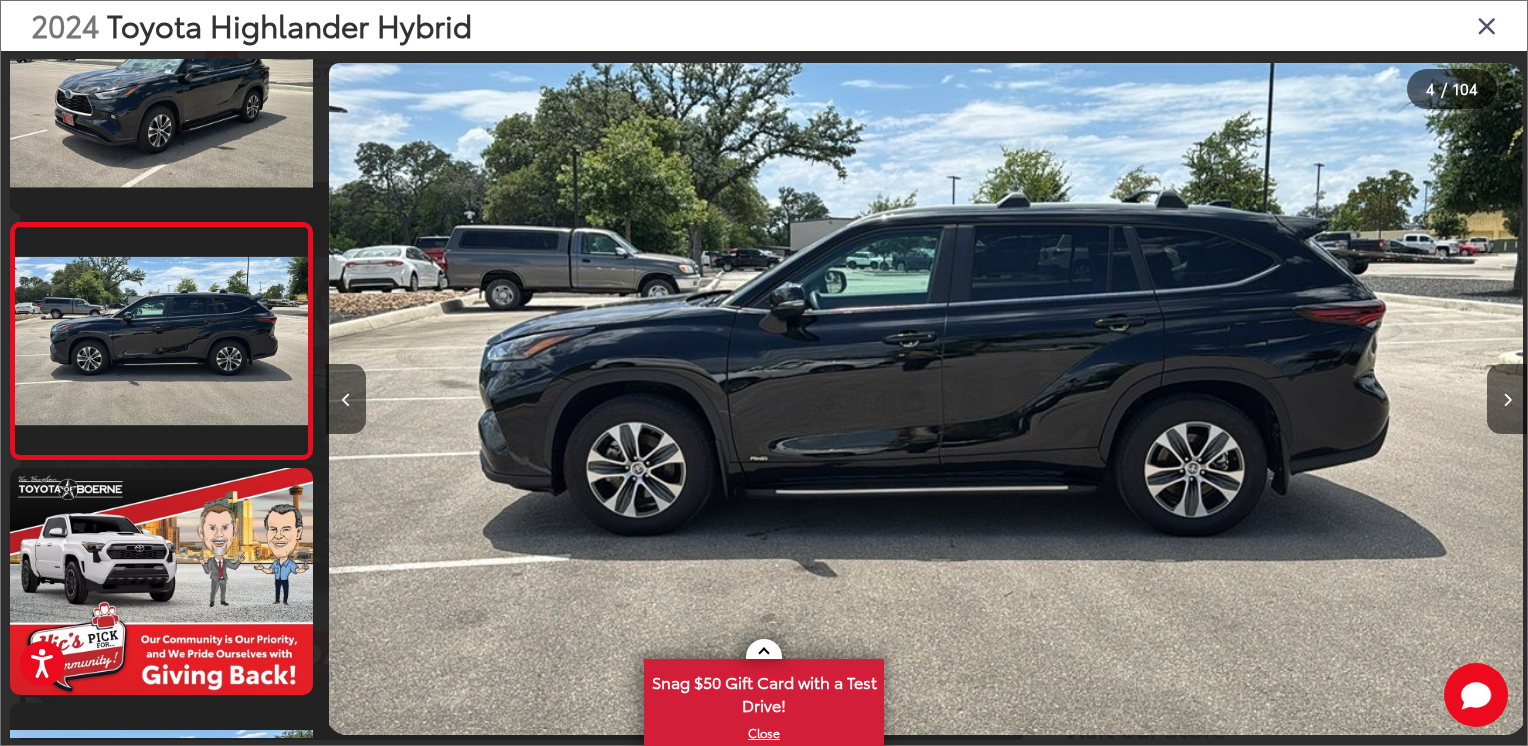 type 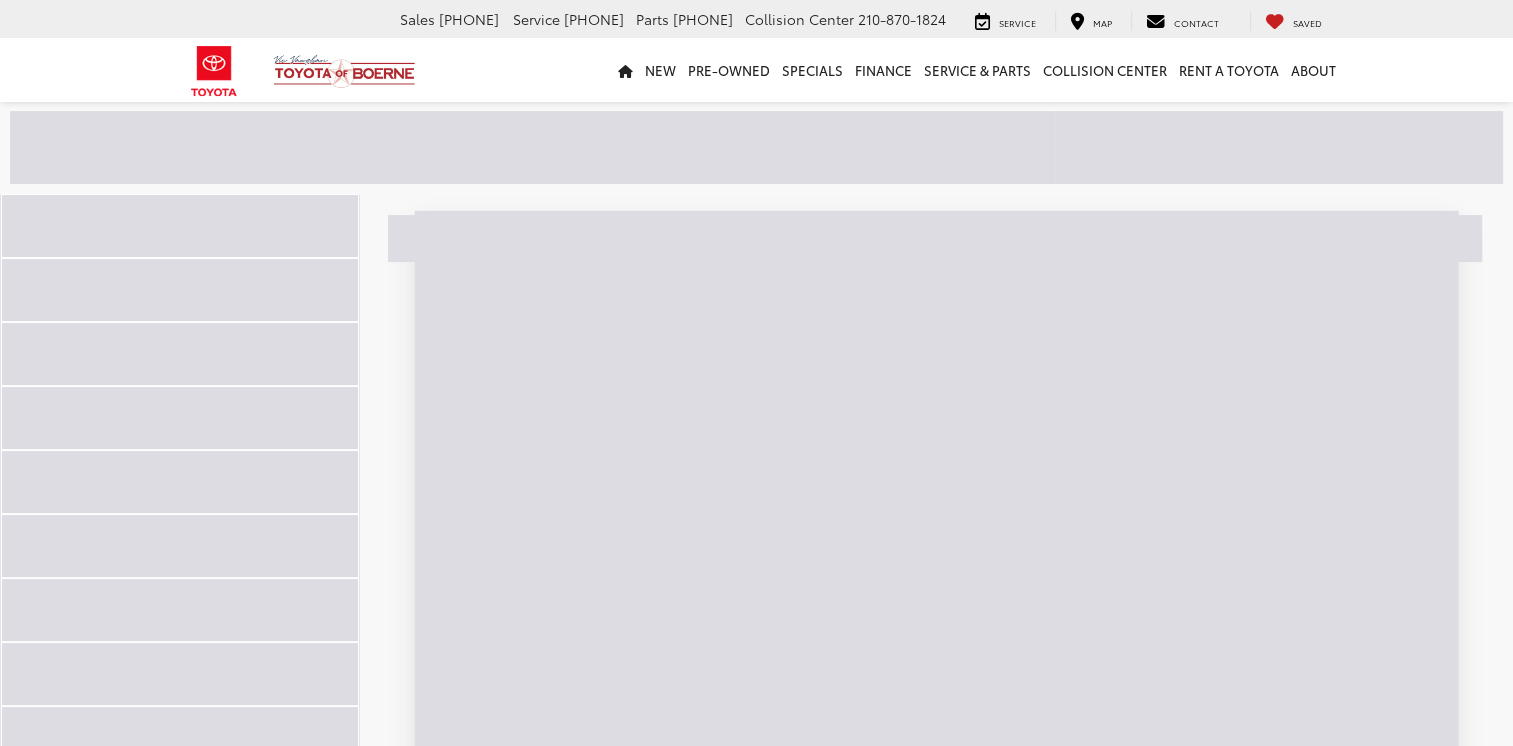 scroll, scrollTop: 236, scrollLeft: 0, axis: vertical 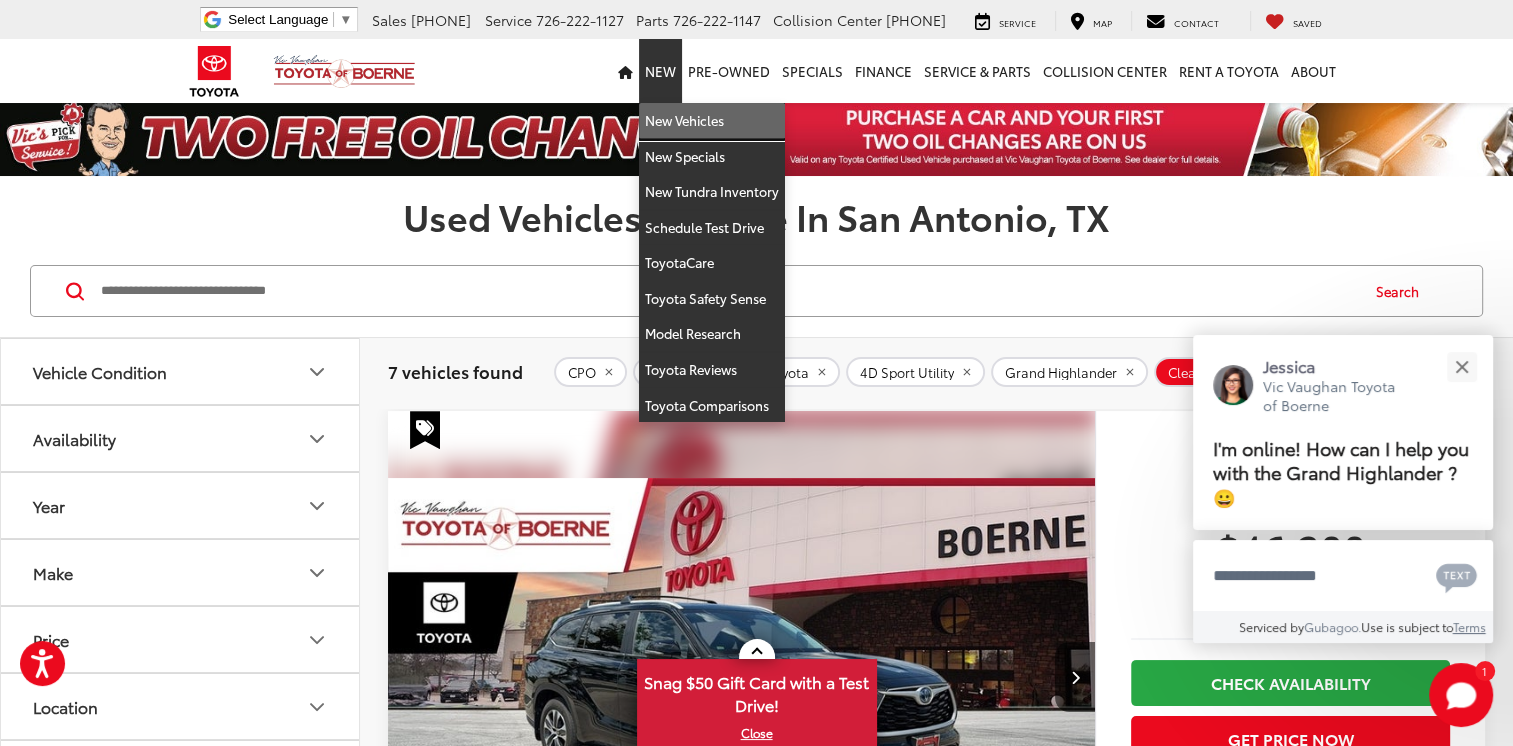 click on "New Vehicles" at bounding box center [712, 121] 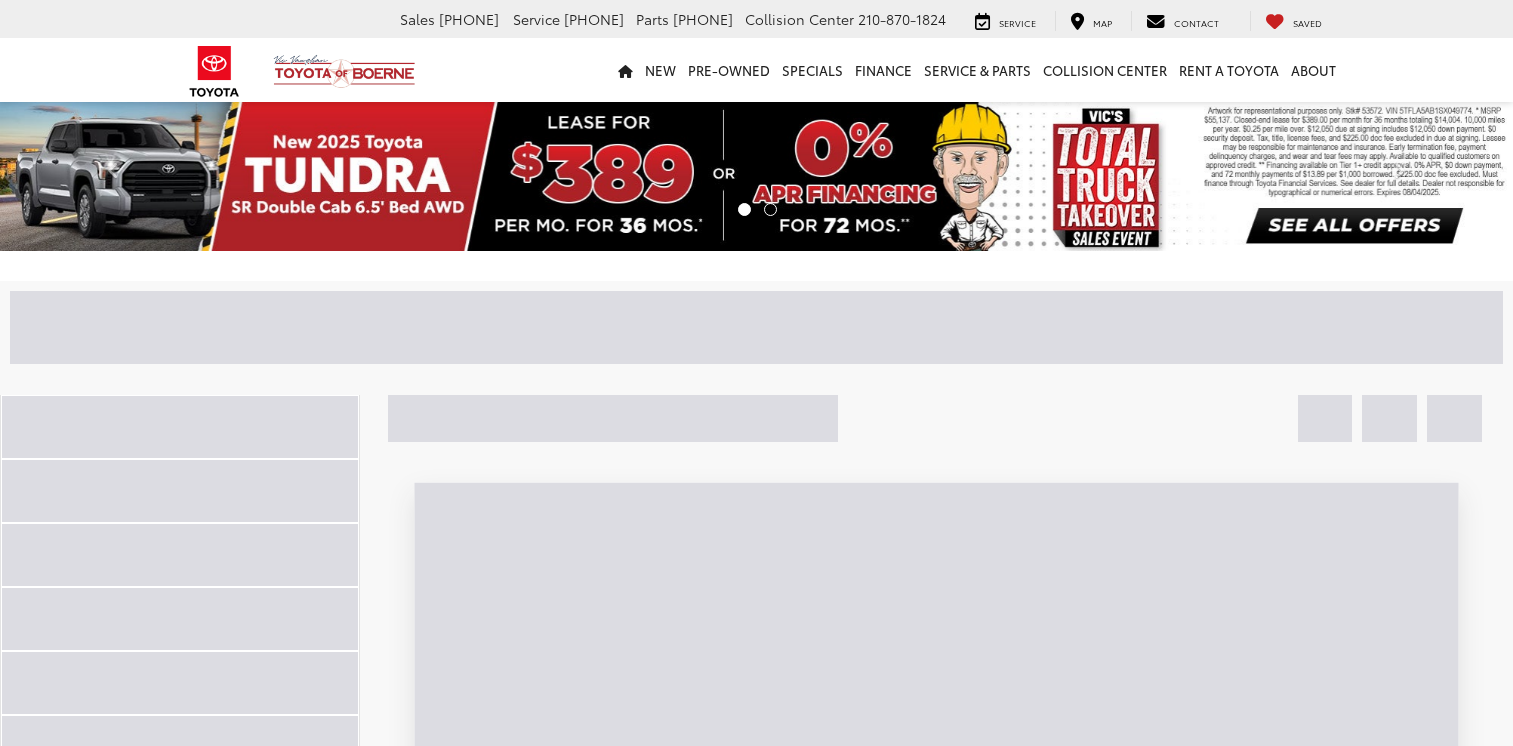 scroll, scrollTop: 0, scrollLeft: 0, axis: both 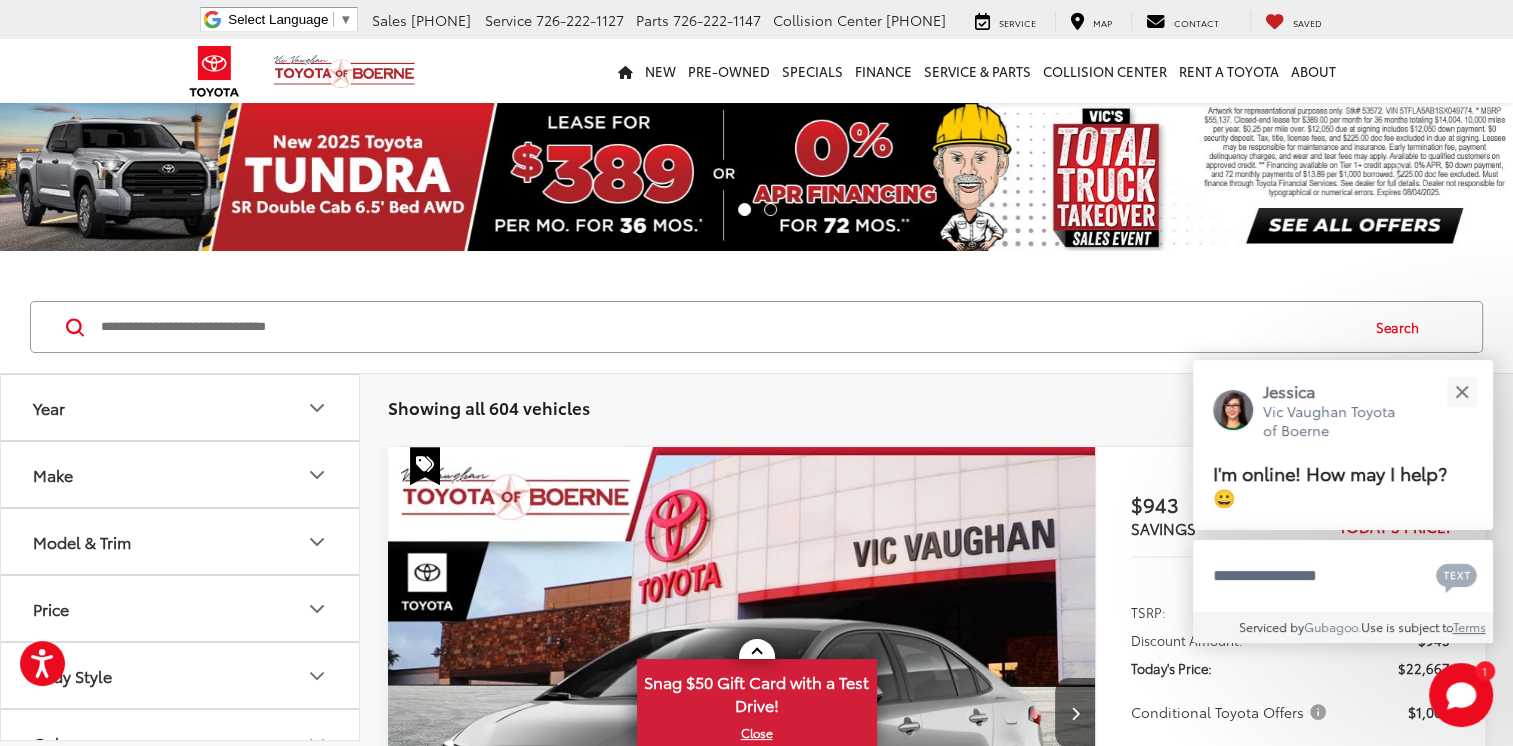 click 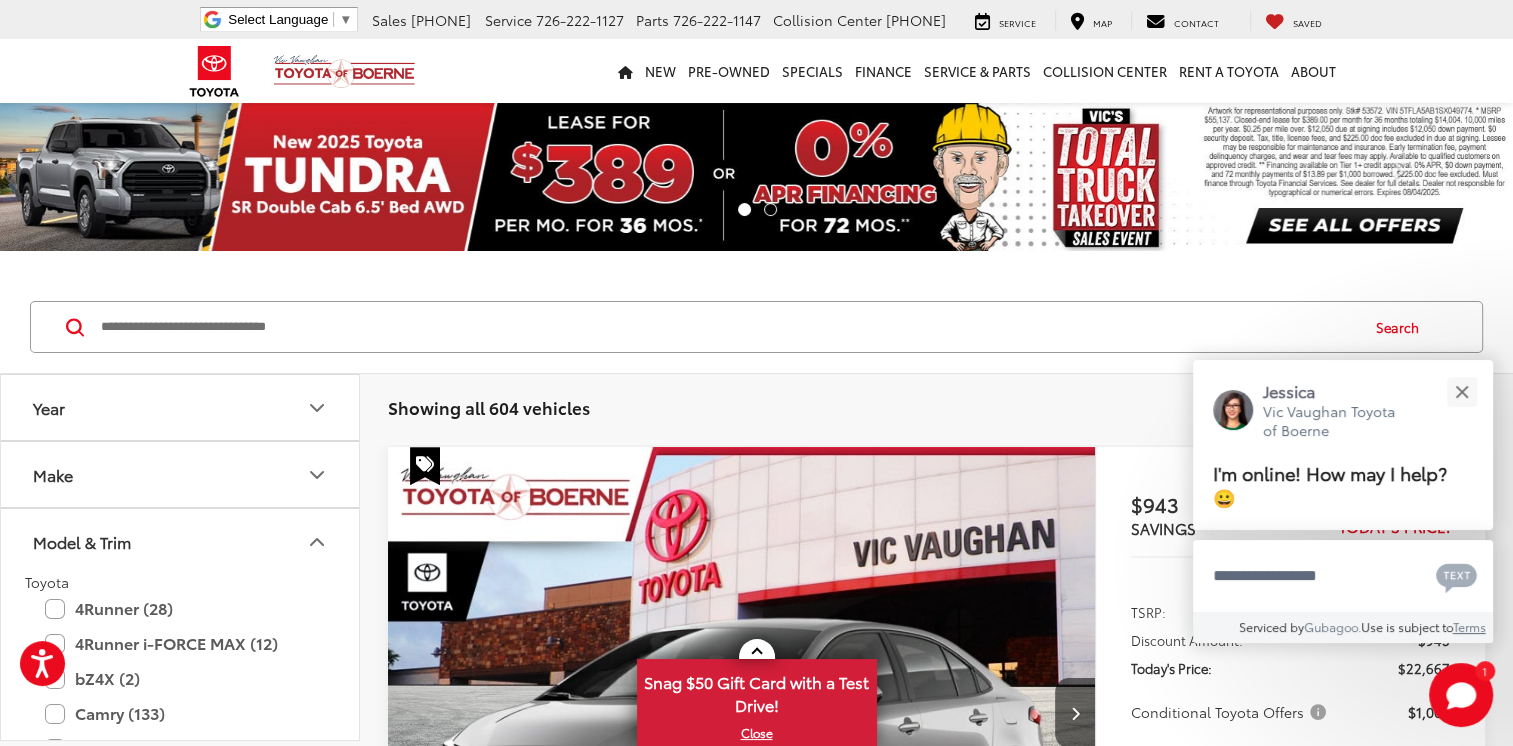 click on "Toyota 4Runner (28)  All Trims Or select individual trims SR5 (19)  TRD Off-Road (3)  Limited (2)  TRD Off-Road Premium (2)  TRD Sport Premium (2)  4Runner i-FORCE MAX (12)  All Trims Or select individual trims TRD Off-Road i-FORCE MAX (7)  TRD Off-Road Premium i-FORCE MAX (2)  Trailhunter (2)  TRD Pro (1)  bZ4X (2)  All Trims Or select individual trims XLE (2)  Camry (133)  All Trims Or select individual trims SE (61)  LE (54)  XSE (16)  XLE (2)  Corolla (53)  All Trims Or select individual trims LE (30)  SE (19)  Hybrid S (1)  Hybrid SE (1)  Hybrid XSE (1)  L (1)  Corolla Cross (8)  All Trims Or select individual trims LE (3)  XLE (3)  L (2)  Corolla Cross Hybrid (11)  All Trims Or select individual trims Hybrid SE (7)  Hybrid S (2)  Hybrid XSE (2)  Corolla Hatchback (2)  All Trims Or select individual trims XSE (2)  Corolla Hybrid (1)  All Trims Or select individual trims SE (1)  Crown (4)  All Trims Or select individual trims Limited (2)  Platinum (1)  XLE (1)  GR Corolla (2)  All Trims Premium Plus (2)" 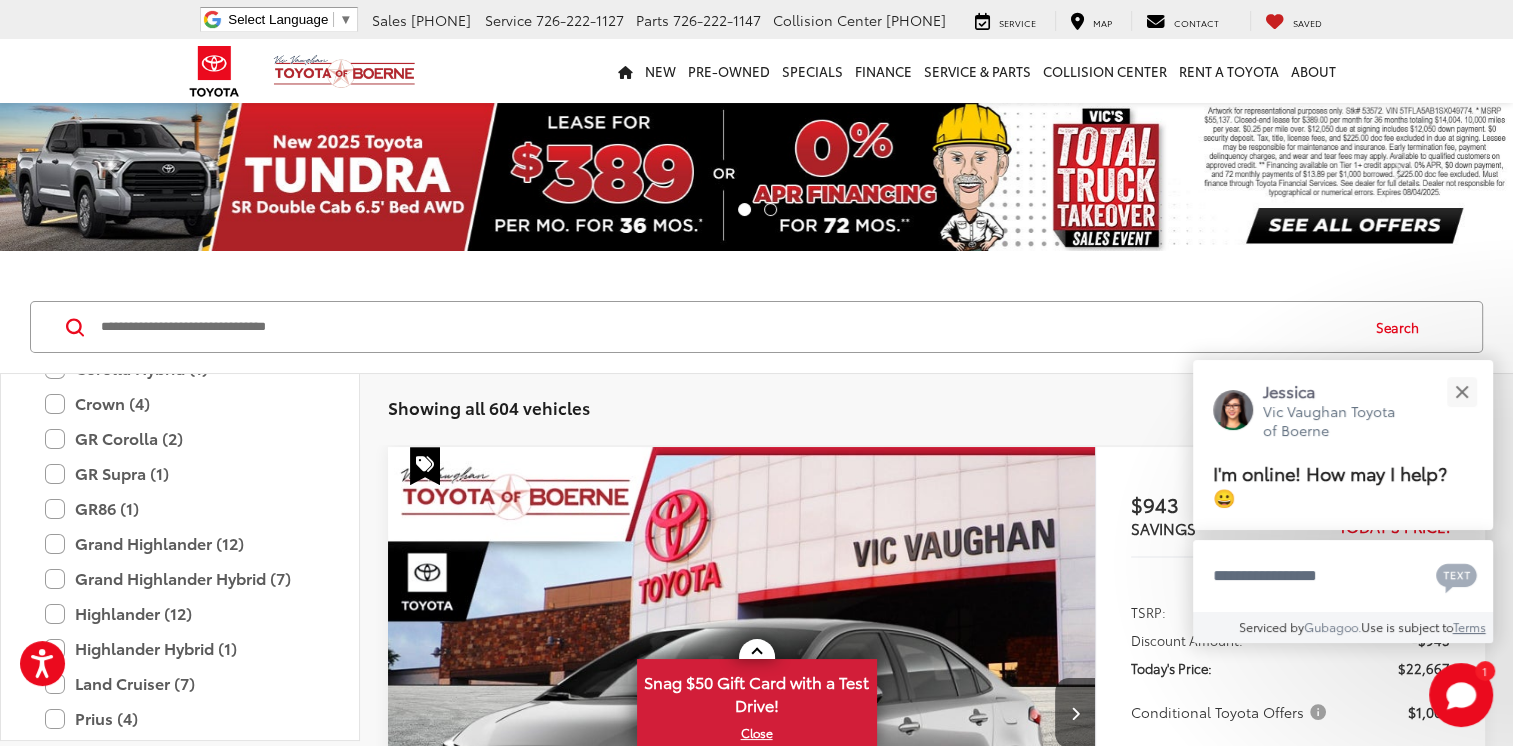 scroll, scrollTop: 560, scrollLeft: 0, axis: vertical 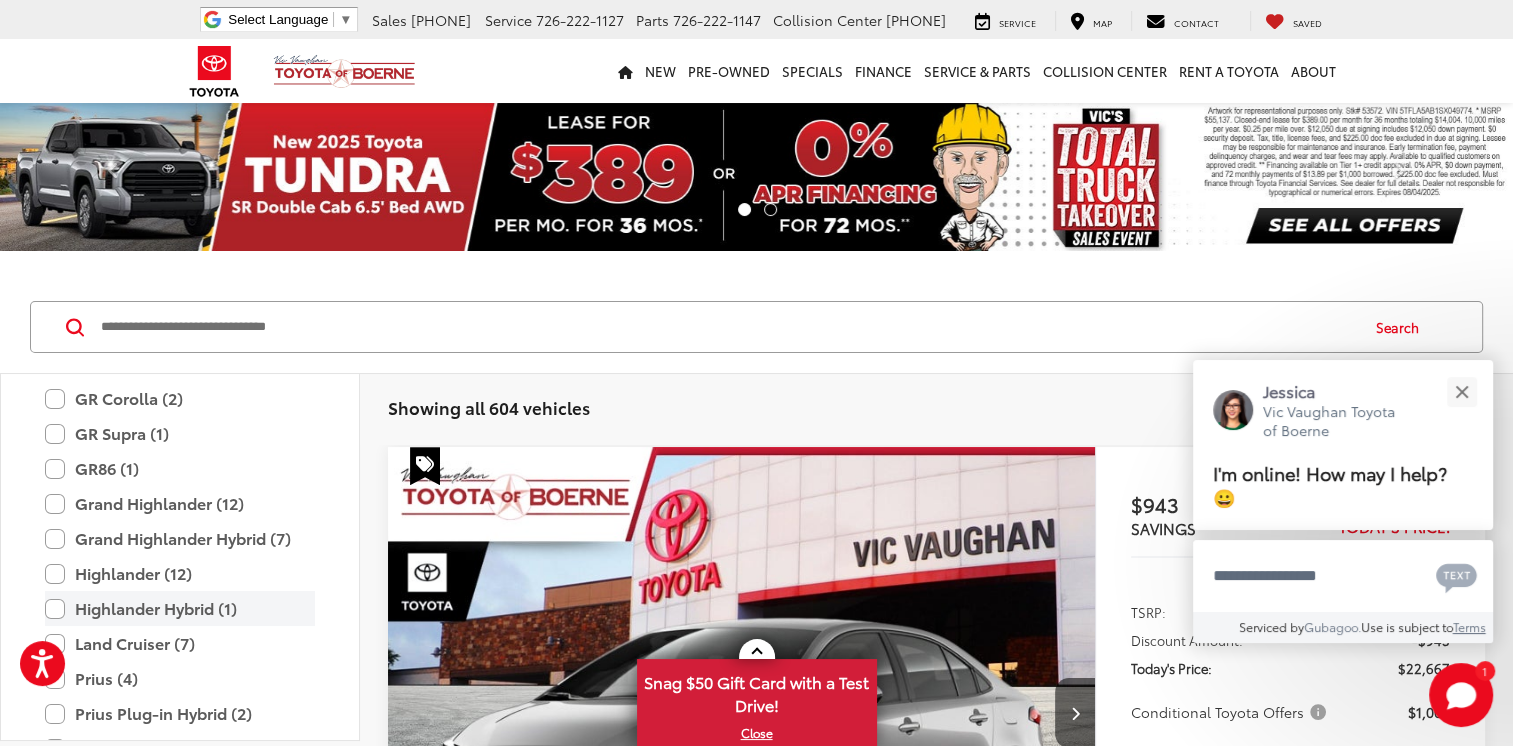 click on "Highlander Hybrid (1)" at bounding box center [180, 608] 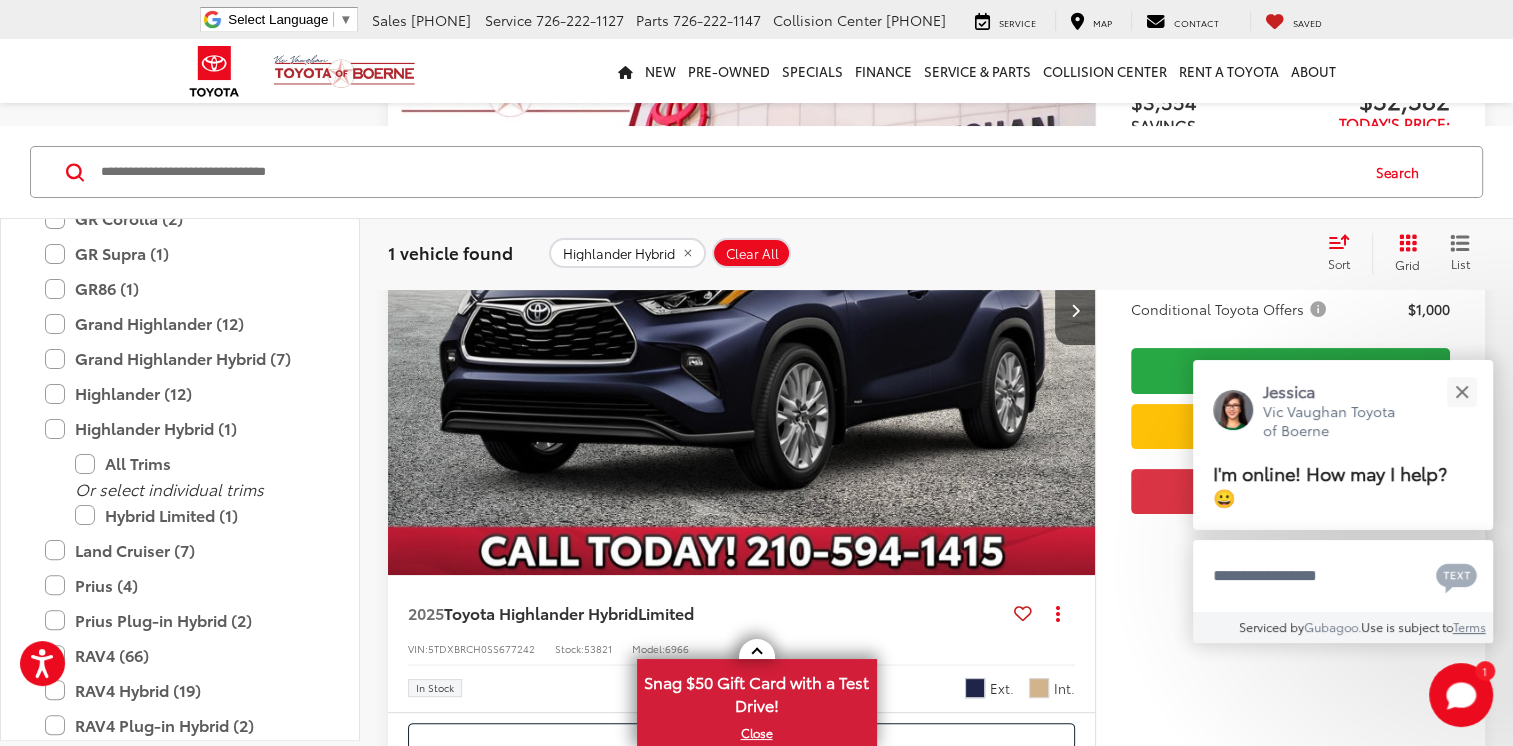scroll, scrollTop: 440, scrollLeft: 0, axis: vertical 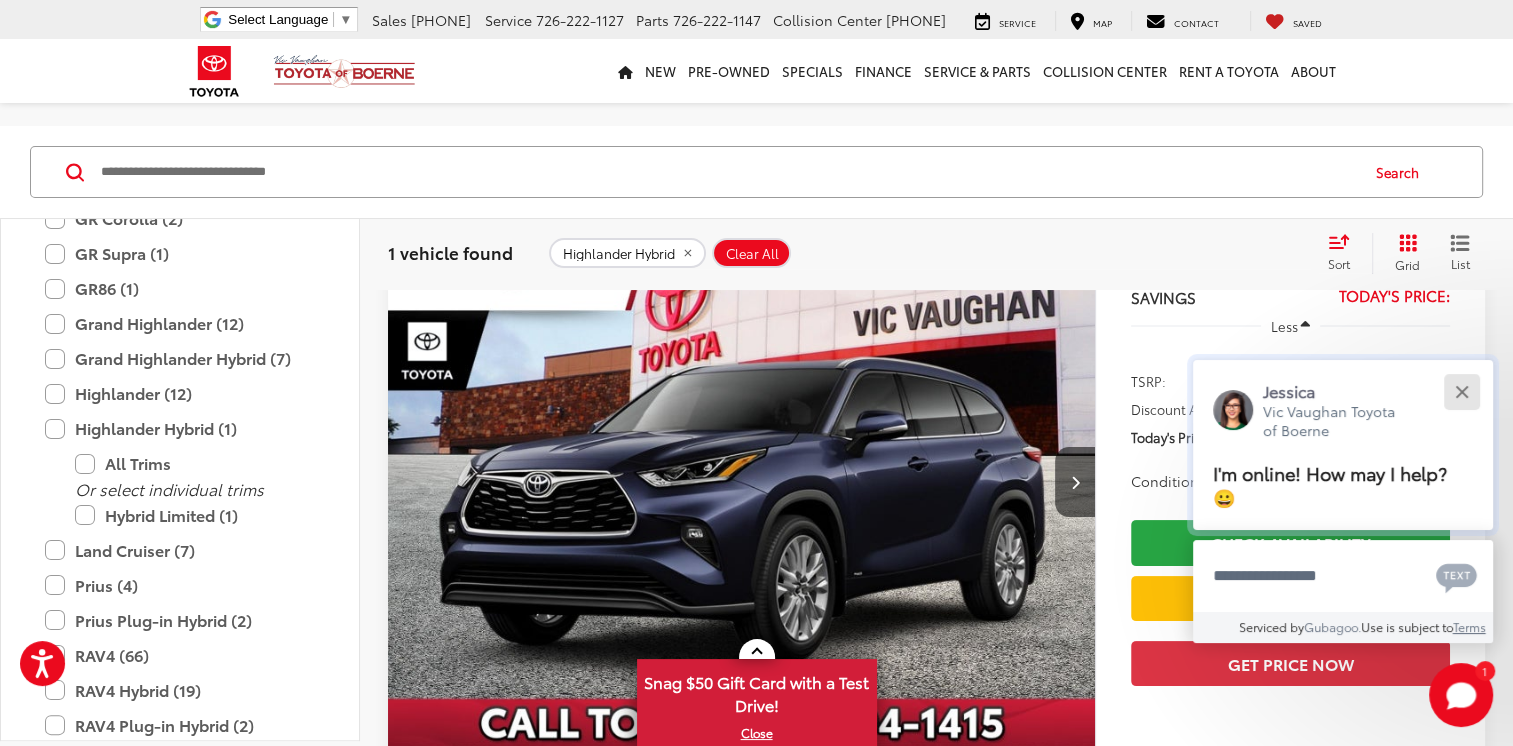 click at bounding box center (1461, 391) 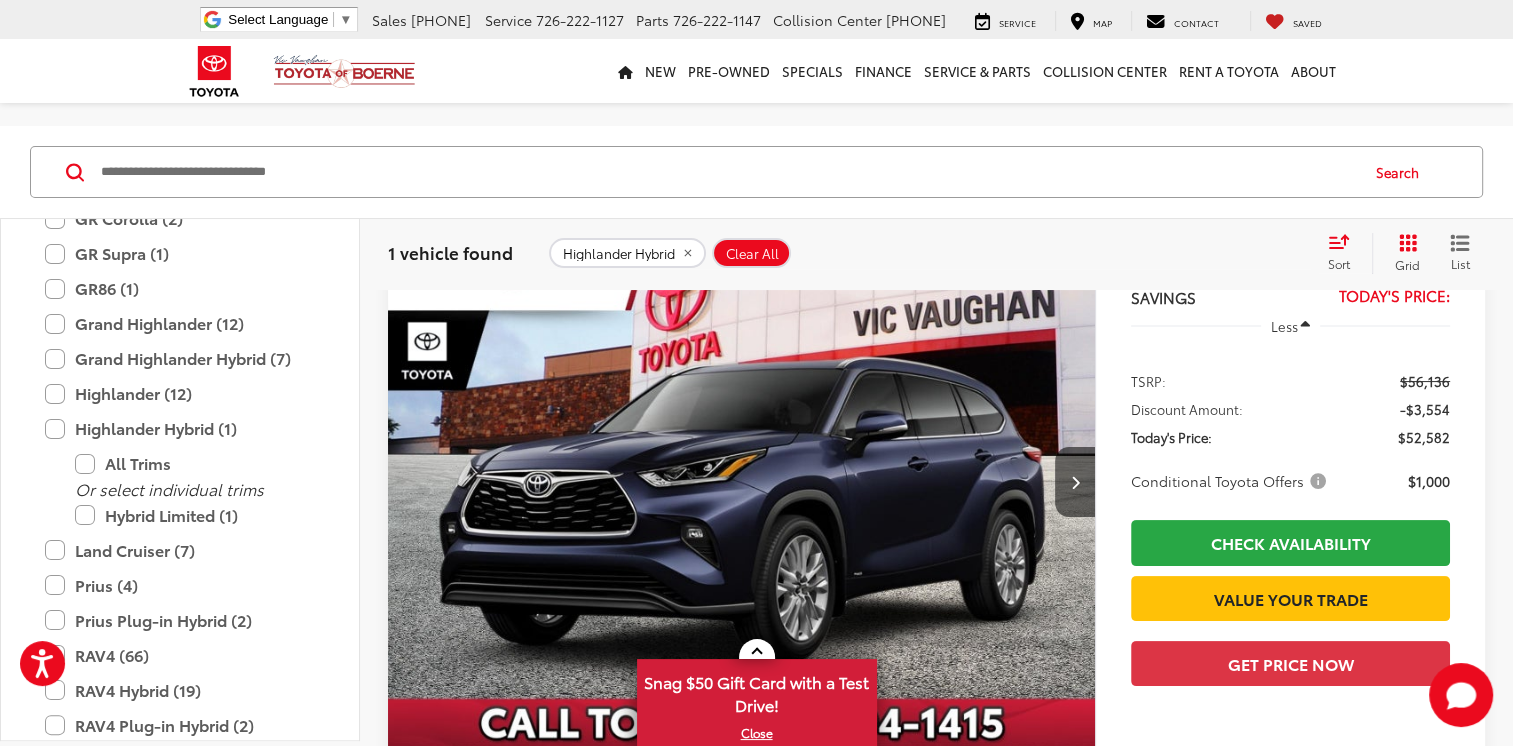click at bounding box center (742, 482) 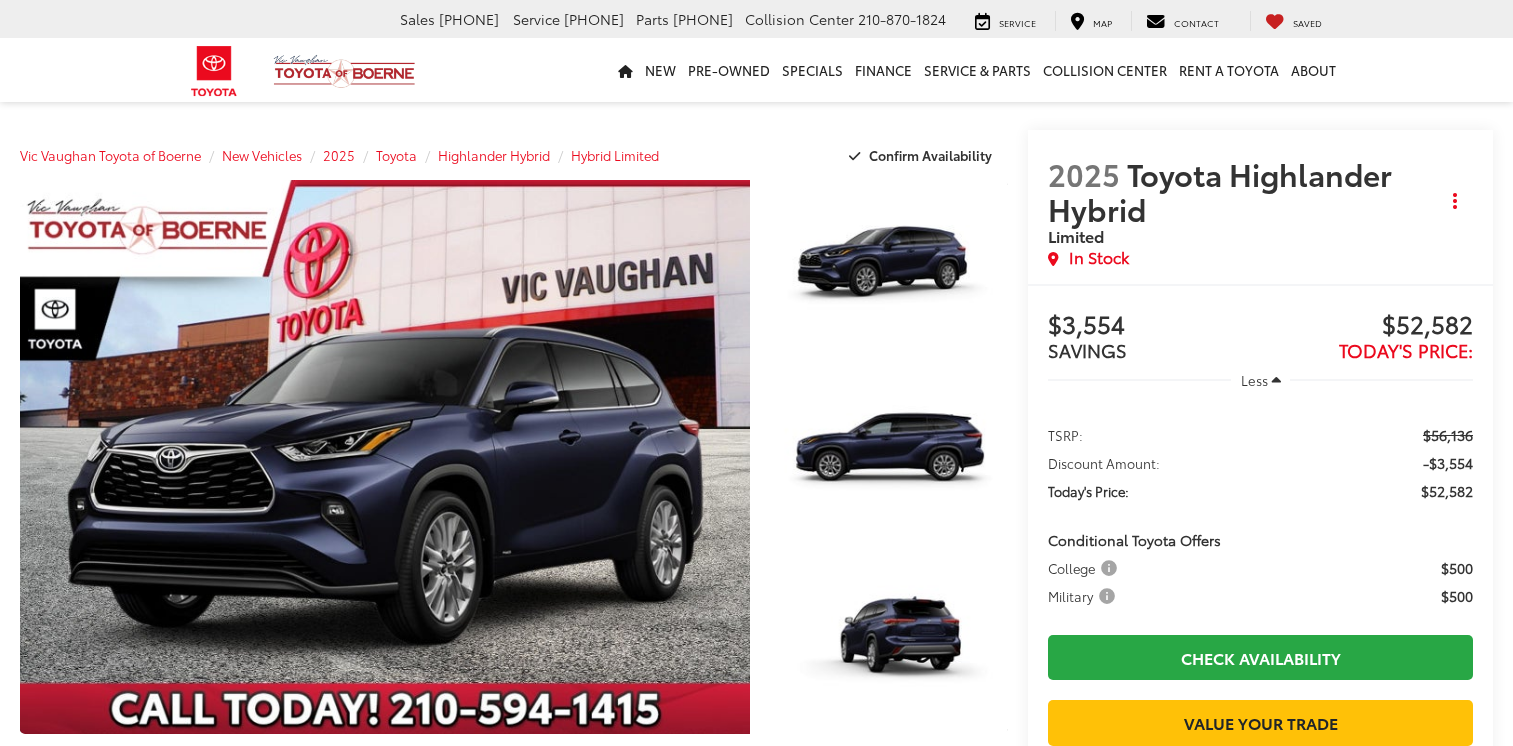 scroll, scrollTop: 0, scrollLeft: 0, axis: both 